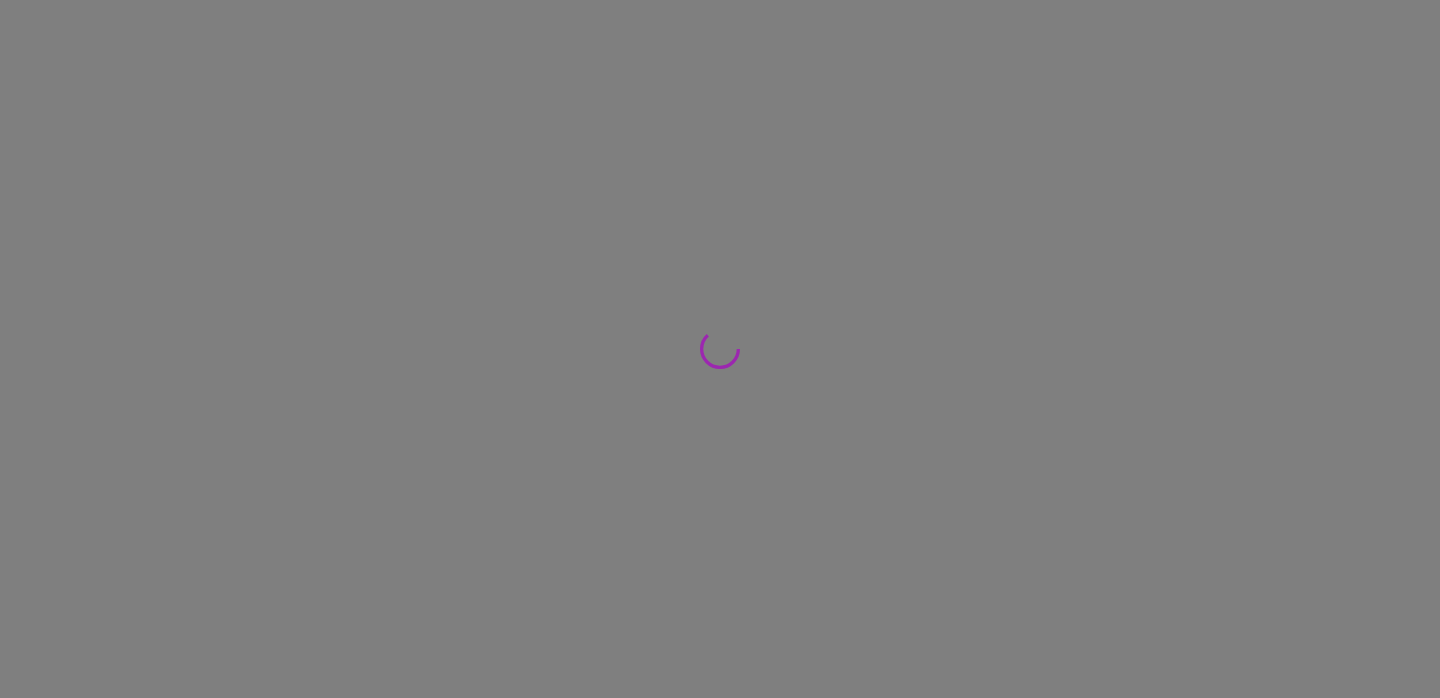 scroll, scrollTop: 0, scrollLeft: 0, axis: both 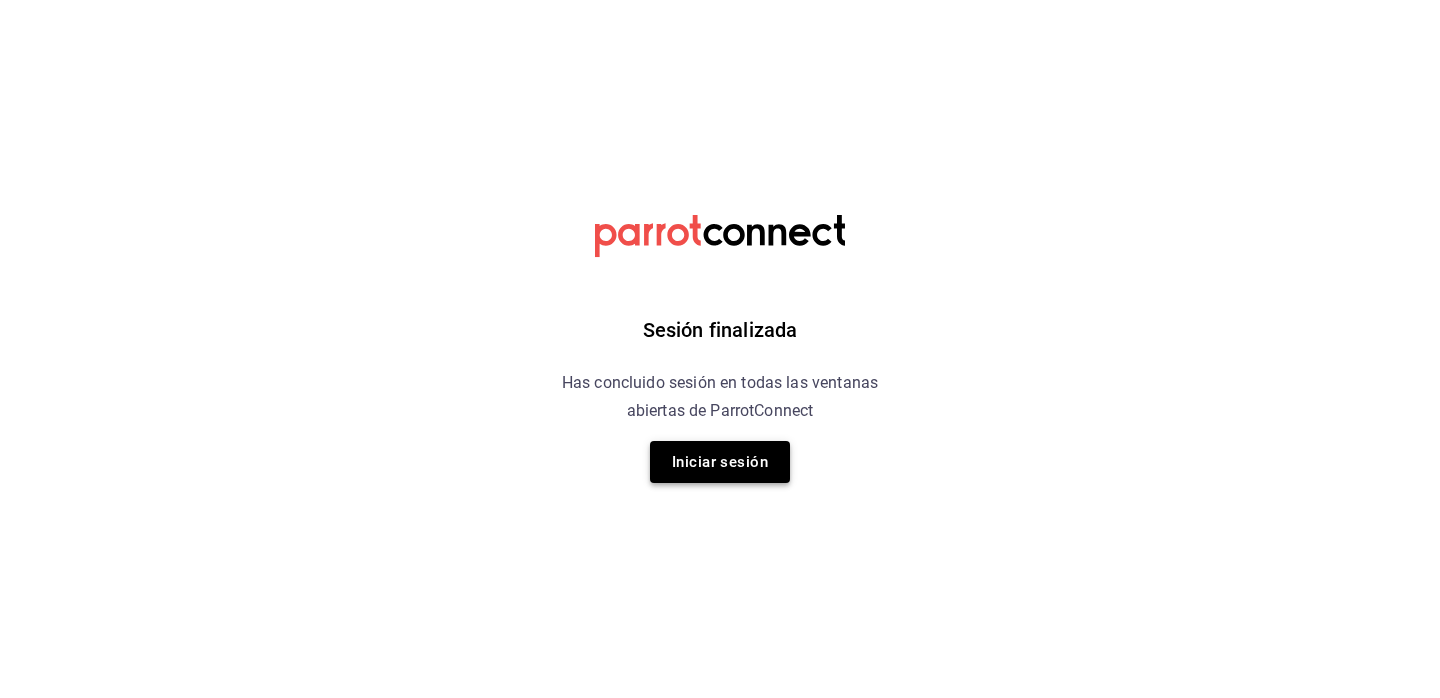 click on "Iniciar sesión" at bounding box center [720, 462] 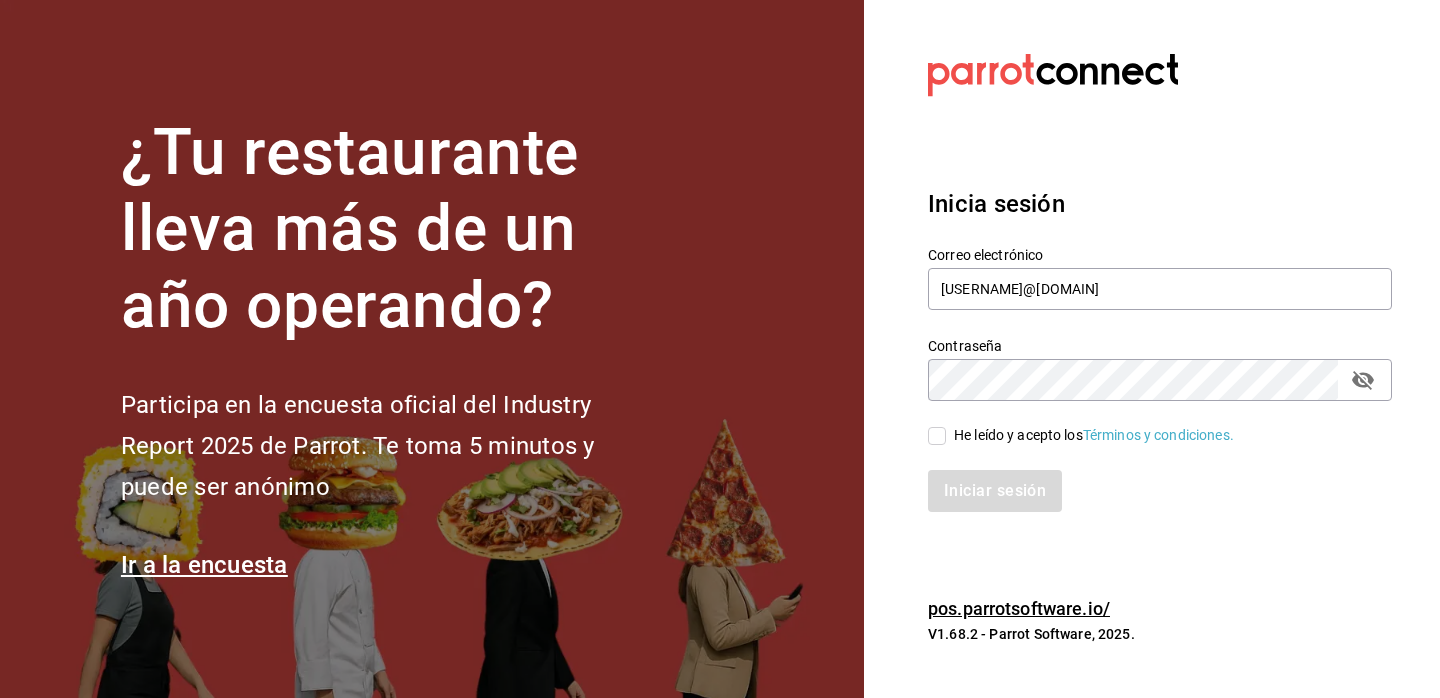 click on "He leído y acepto los  Términos y condiciones." at bounding box center (1090, 435) 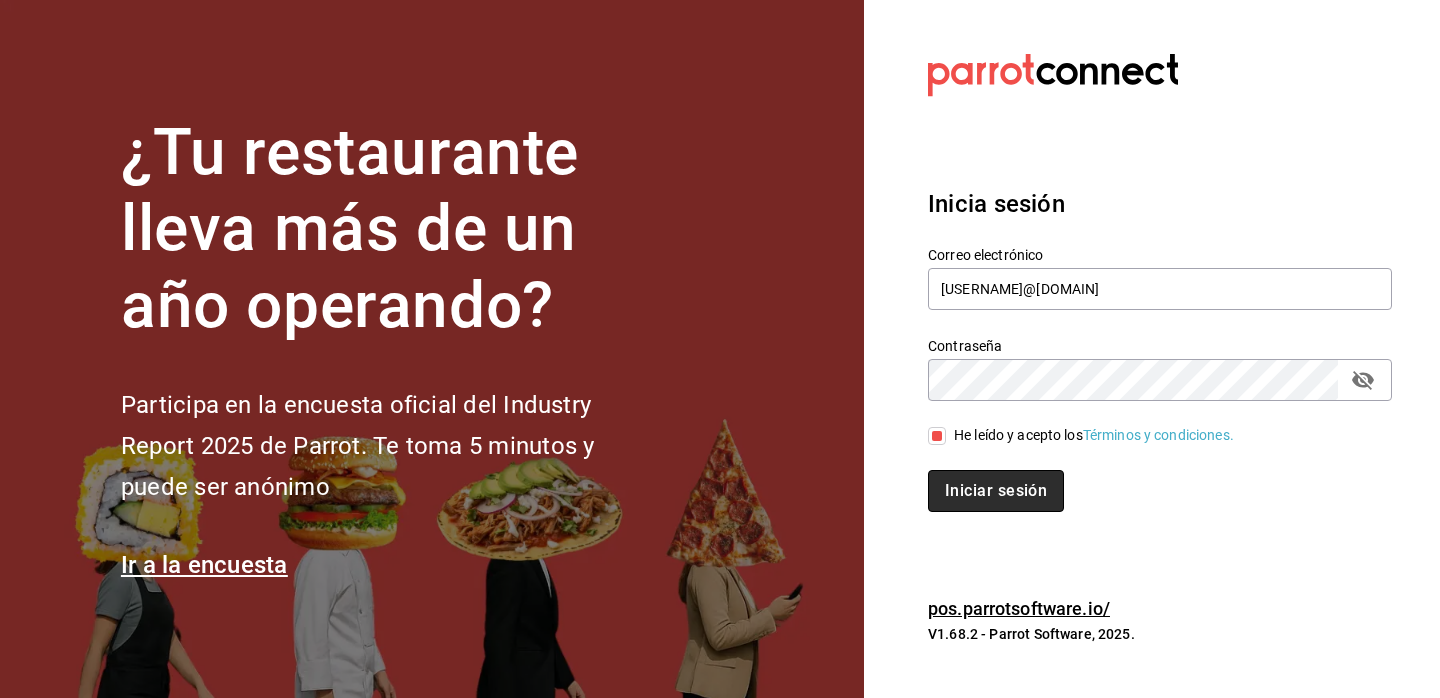 click on "Iniciar sesión" at bounding box center (996, 491) 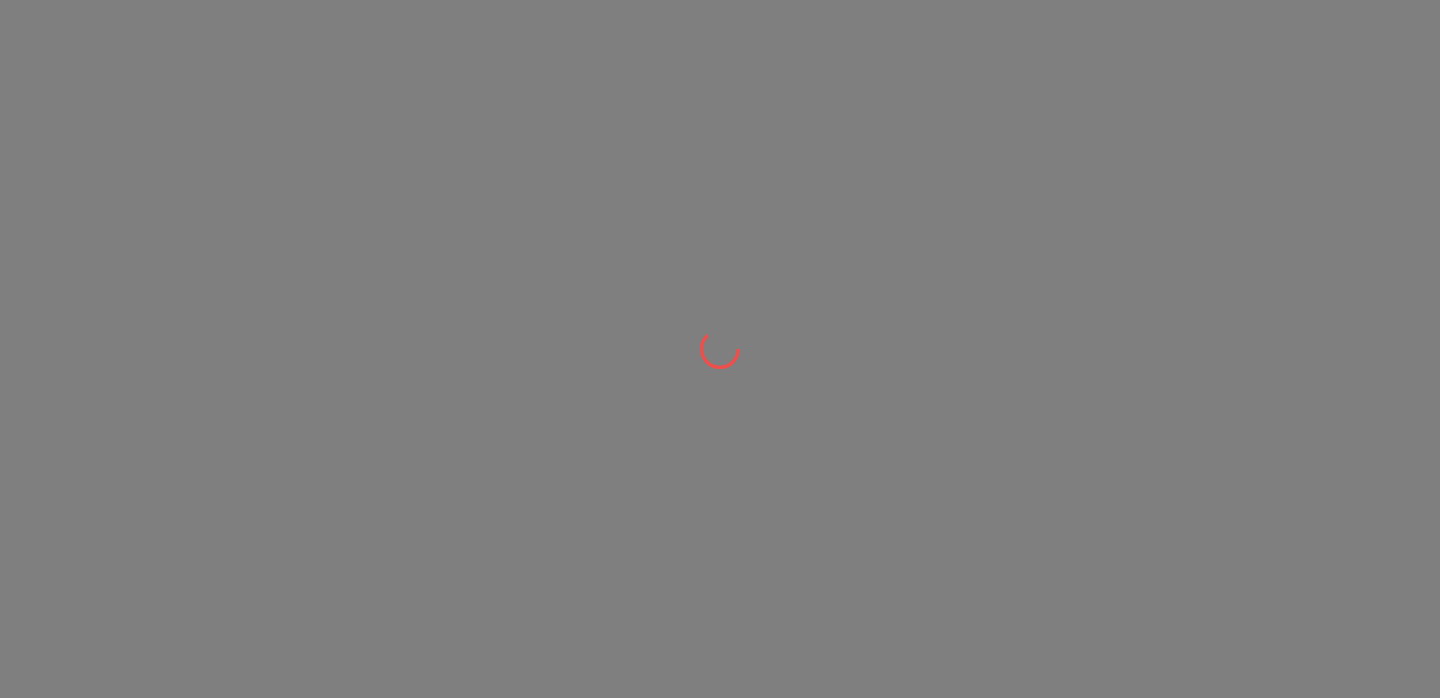 scroll, scrollTop: 0, scrollLeft: 0, axis: both 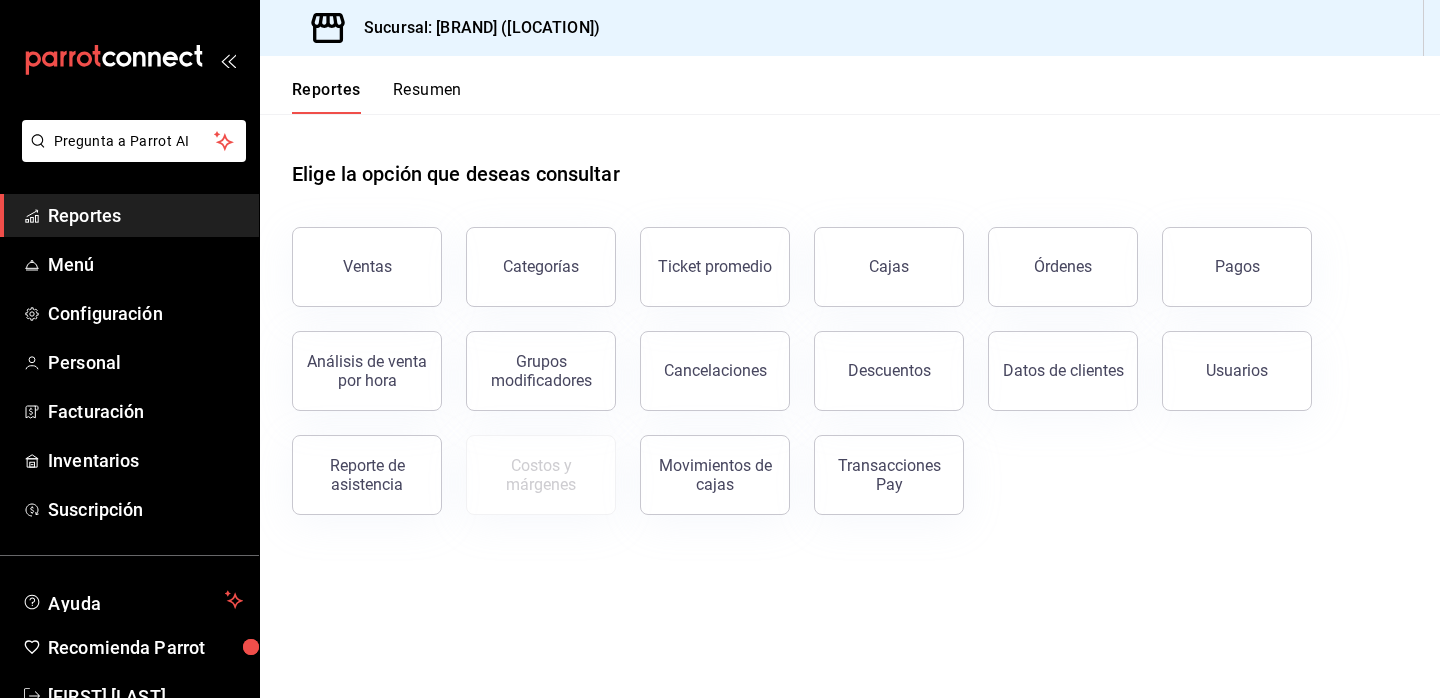 click on "Resumen" at bounding box center [427, 97] 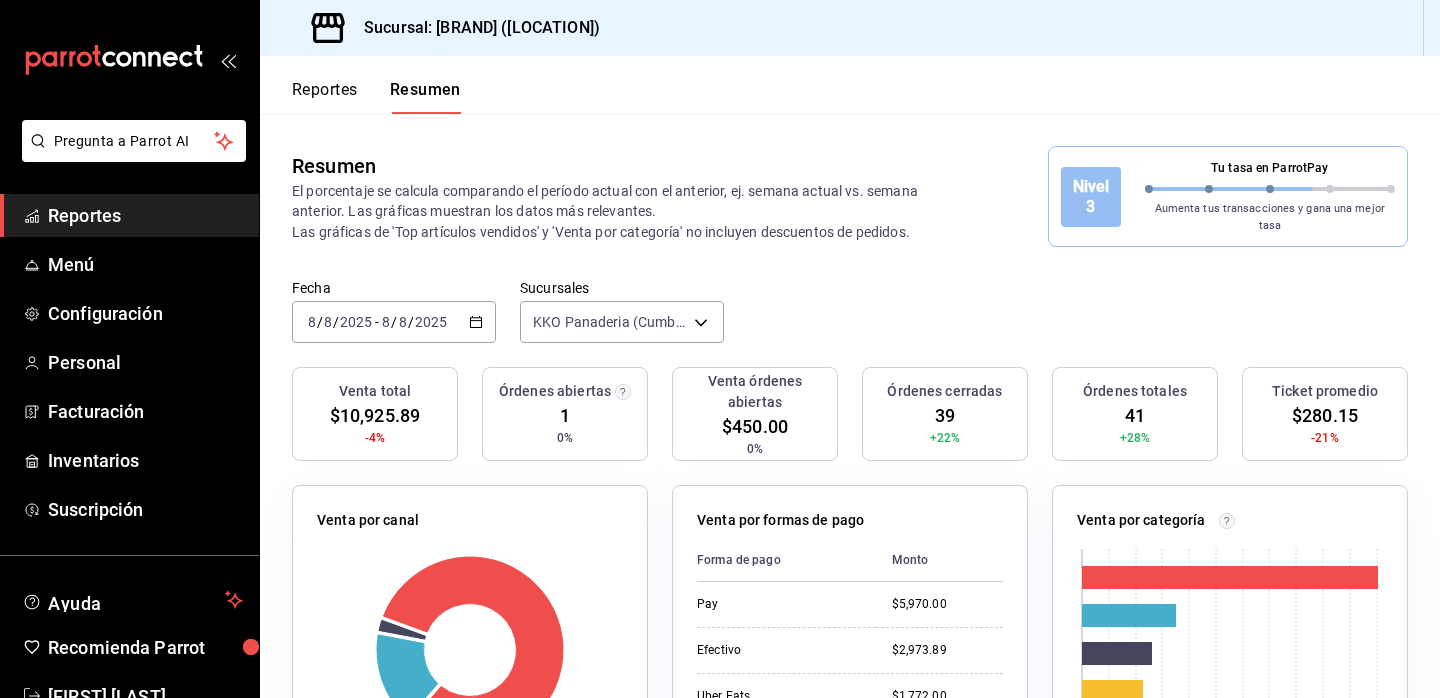 click on "Reportes" at bounding box center [325, 97] 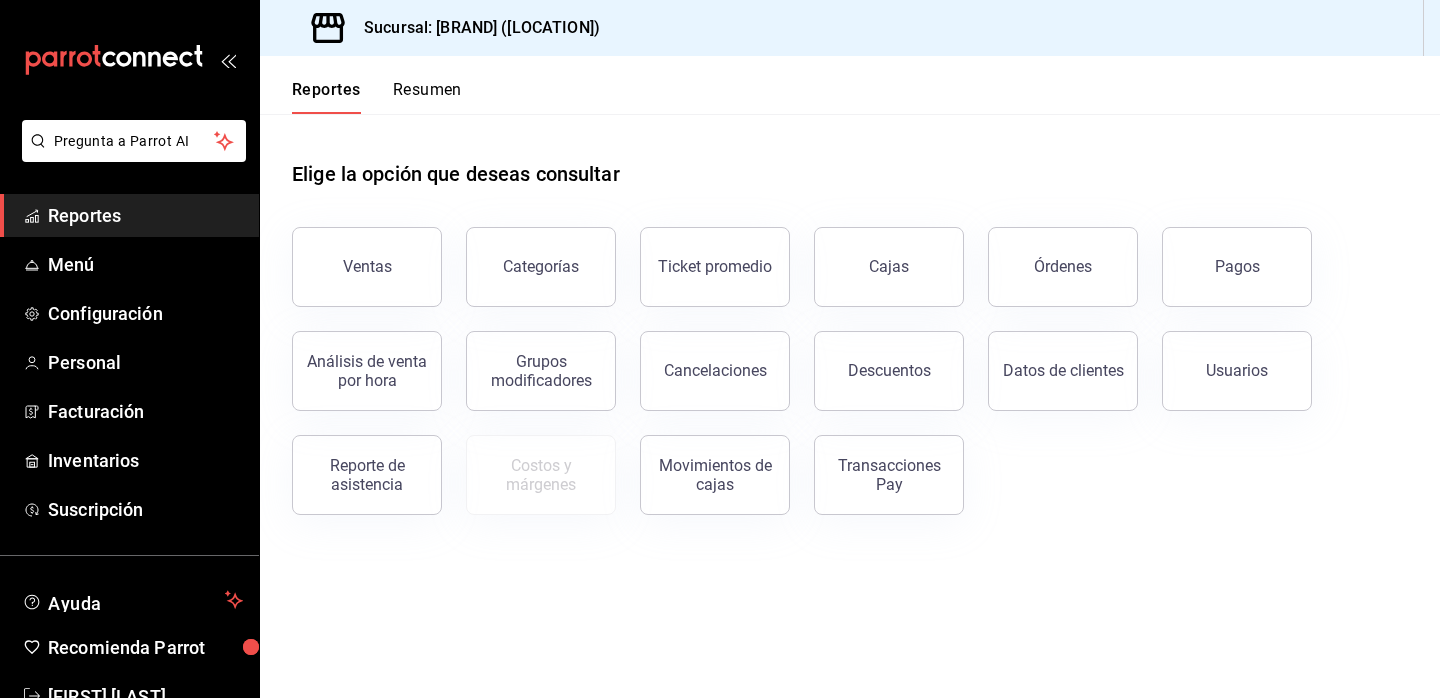 click on "Resumen" at bounding box center (427, 97) 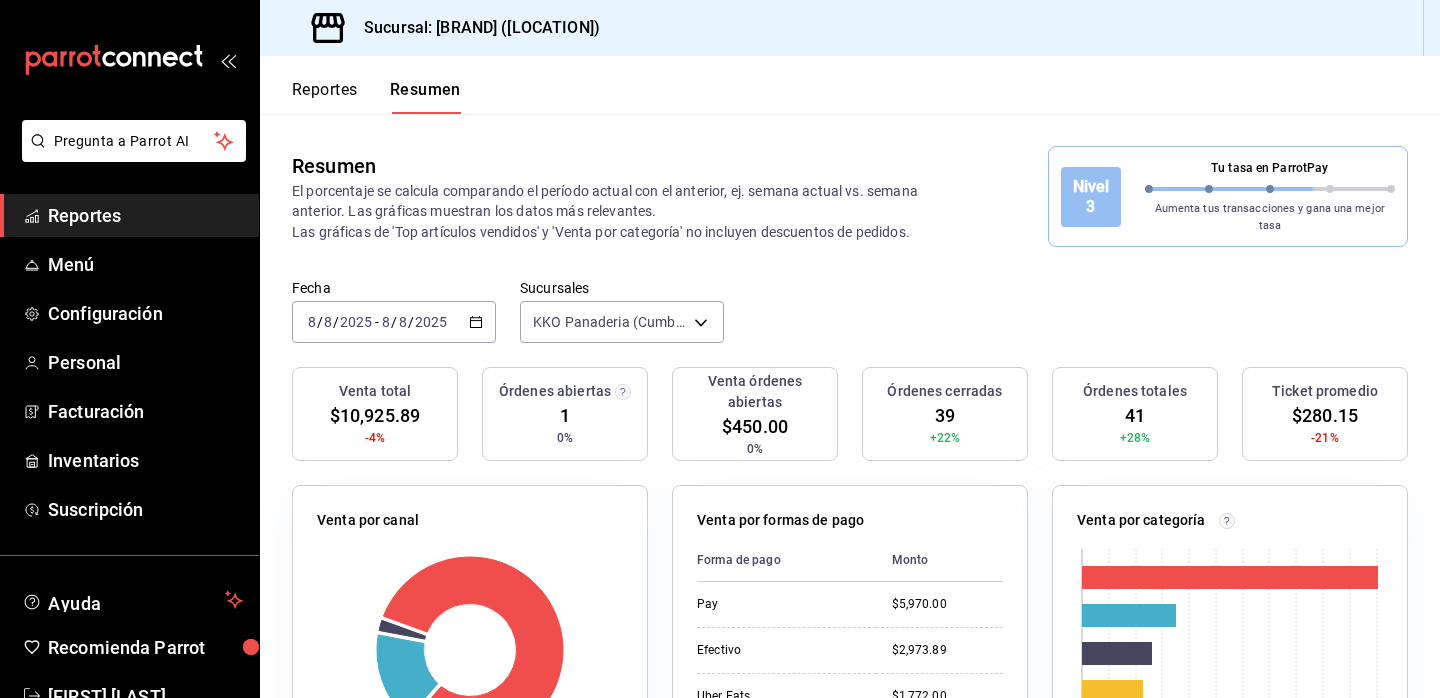 click on "Reportes" at bounding box center [325, 97] 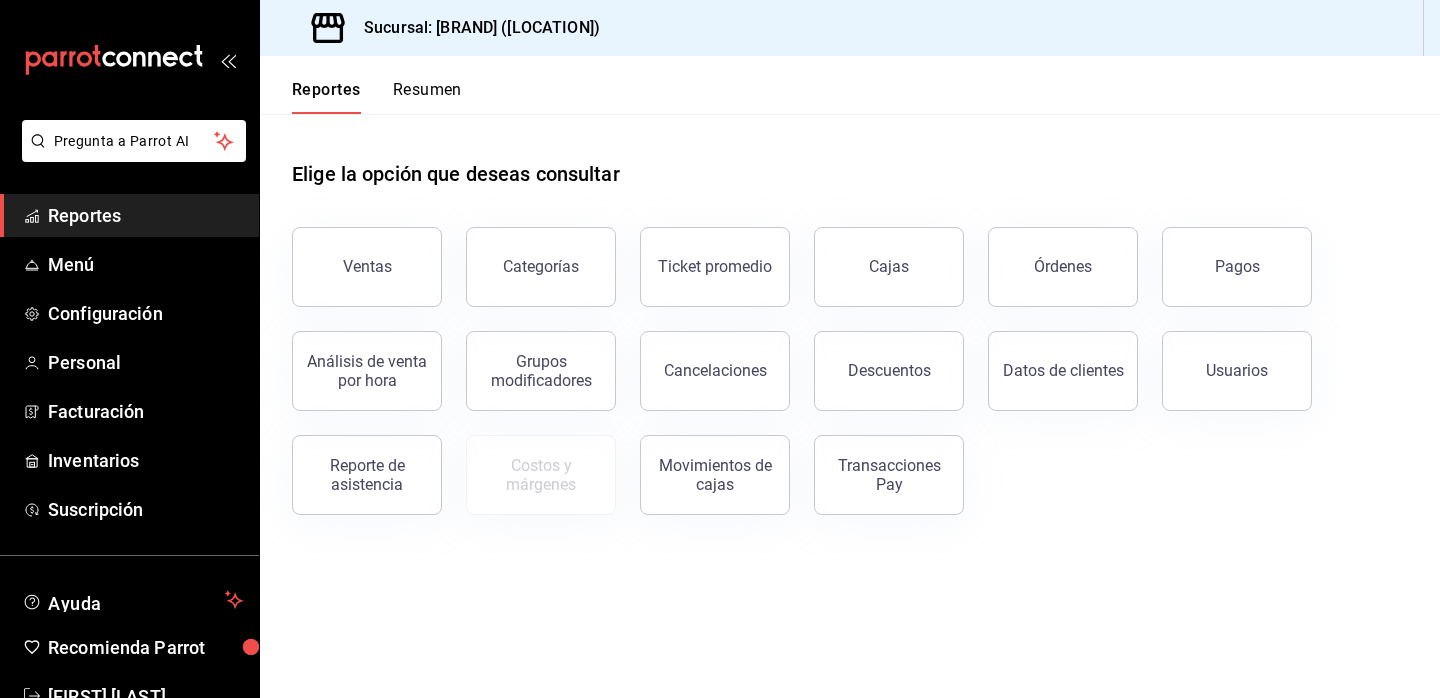 click on "Resumen" at bounding box center (427, 97) 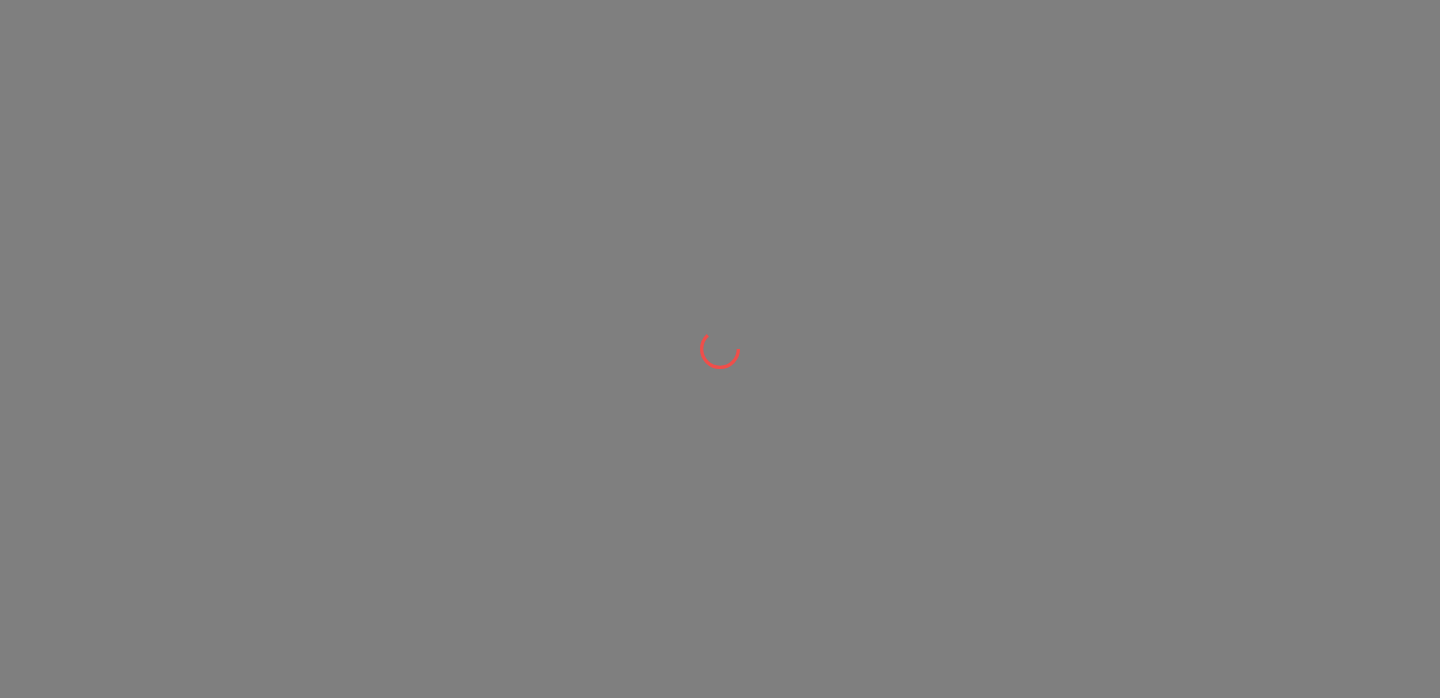scroll, scrollTop: 0, scrollLeft: 0, axis: both 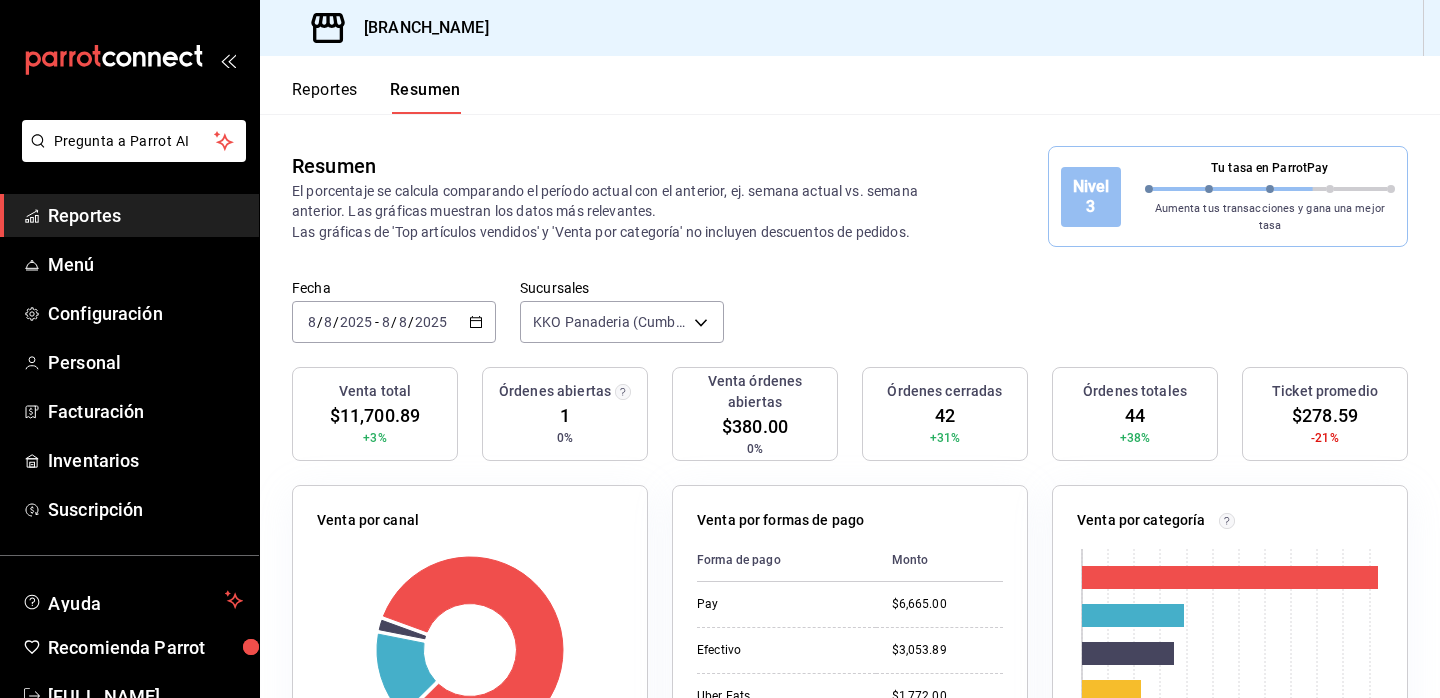 click on "Reportes" at bounding box center (145, 215) 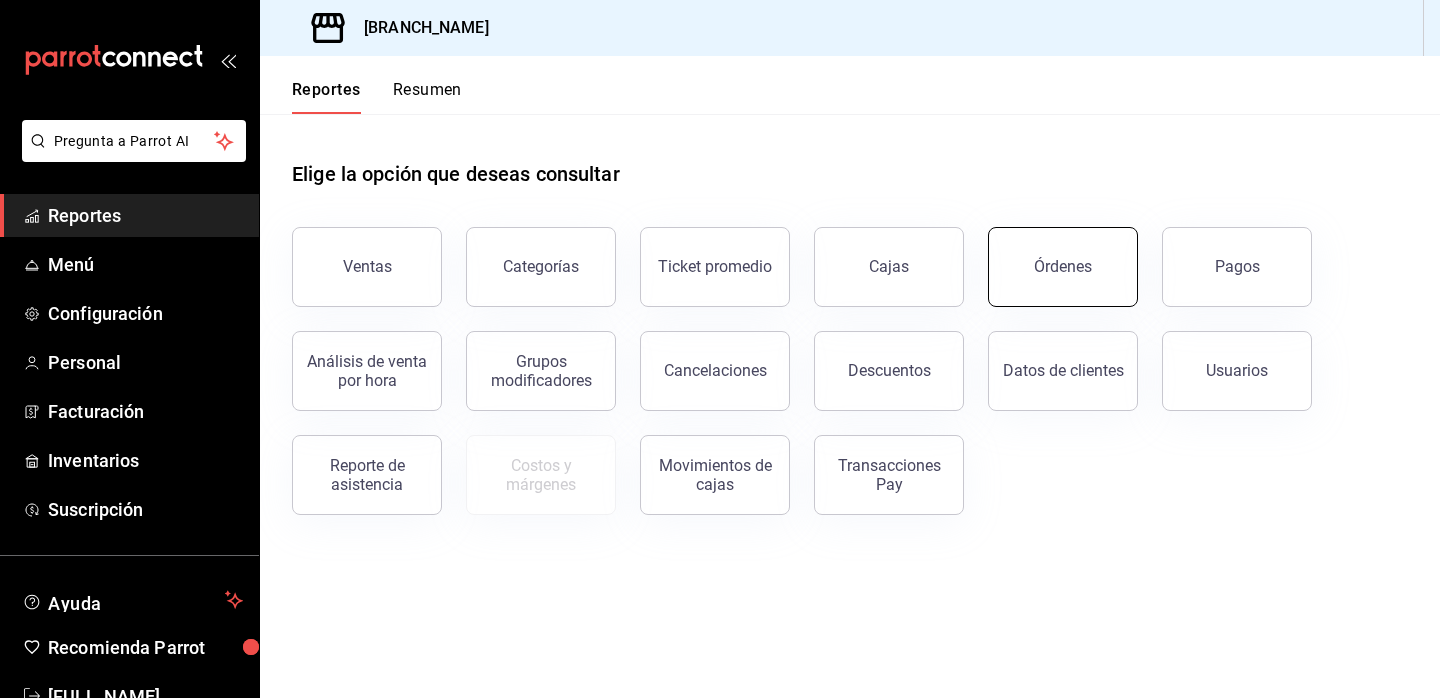 click on "Órdenes" at bounding box center [1063, 267] 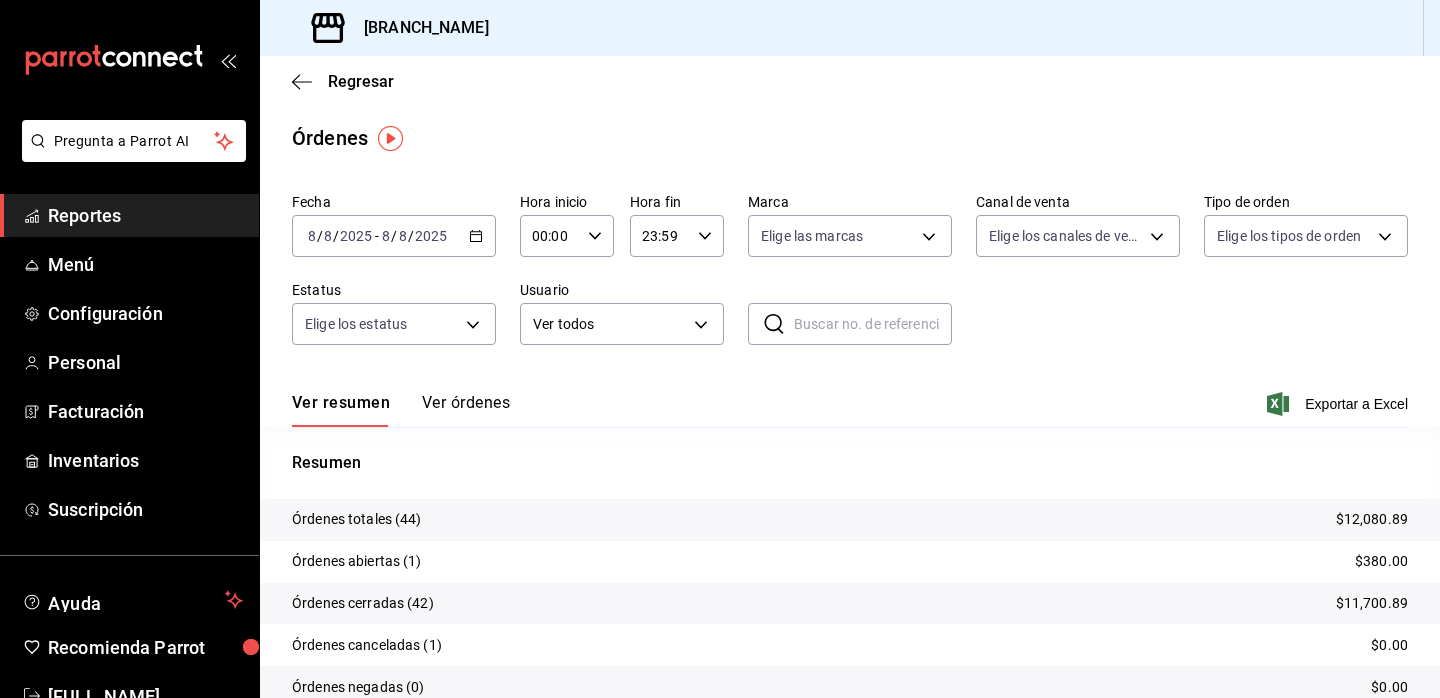 click on "Reportes" at bounding box center [145, 215] 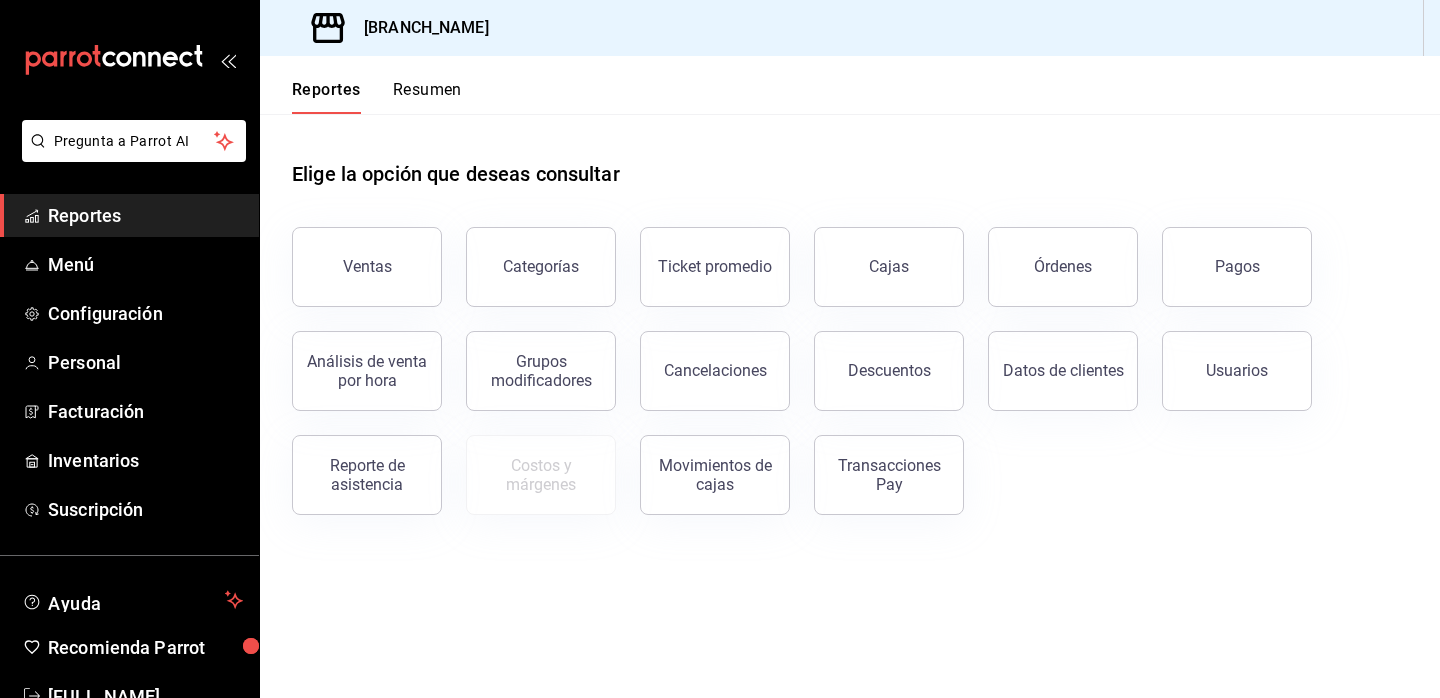 scroll, scrollTop: 56, scrollLeft: 0, axis: vertical 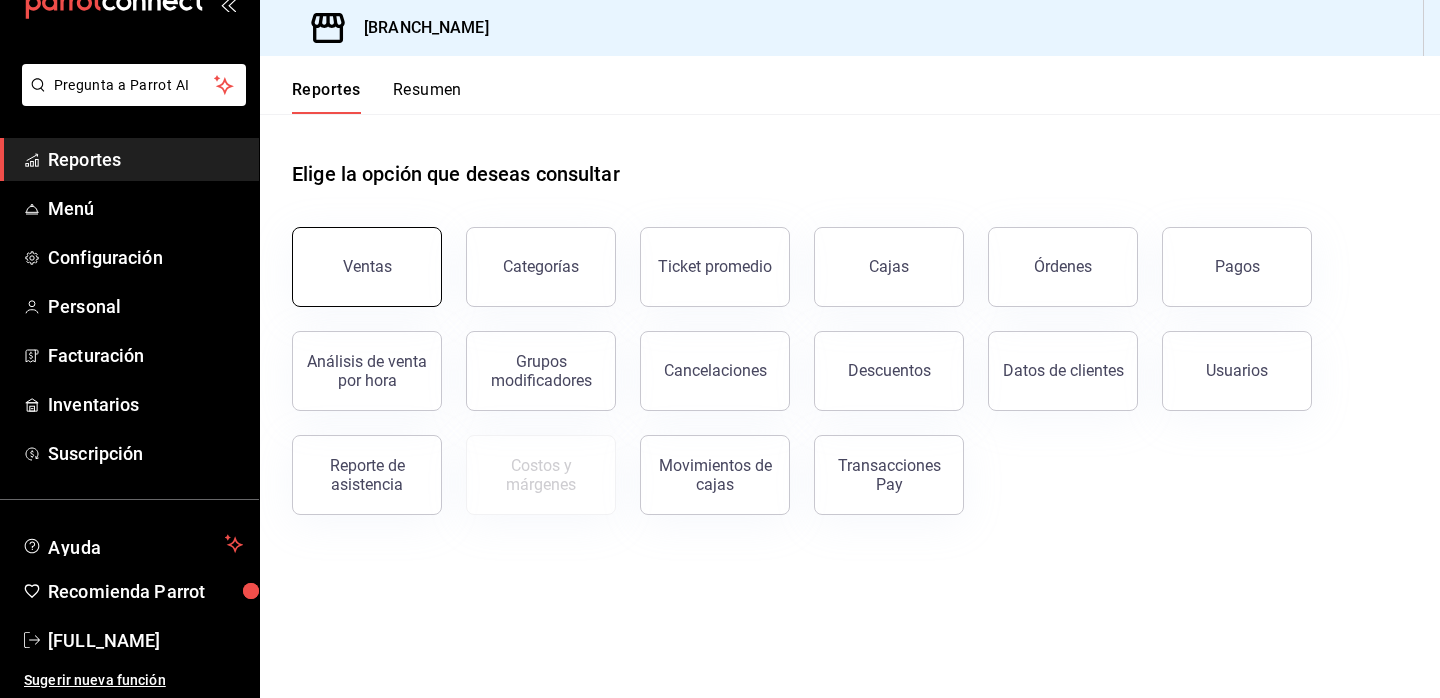 click on "Ventas" at bounding box center [367, 266] 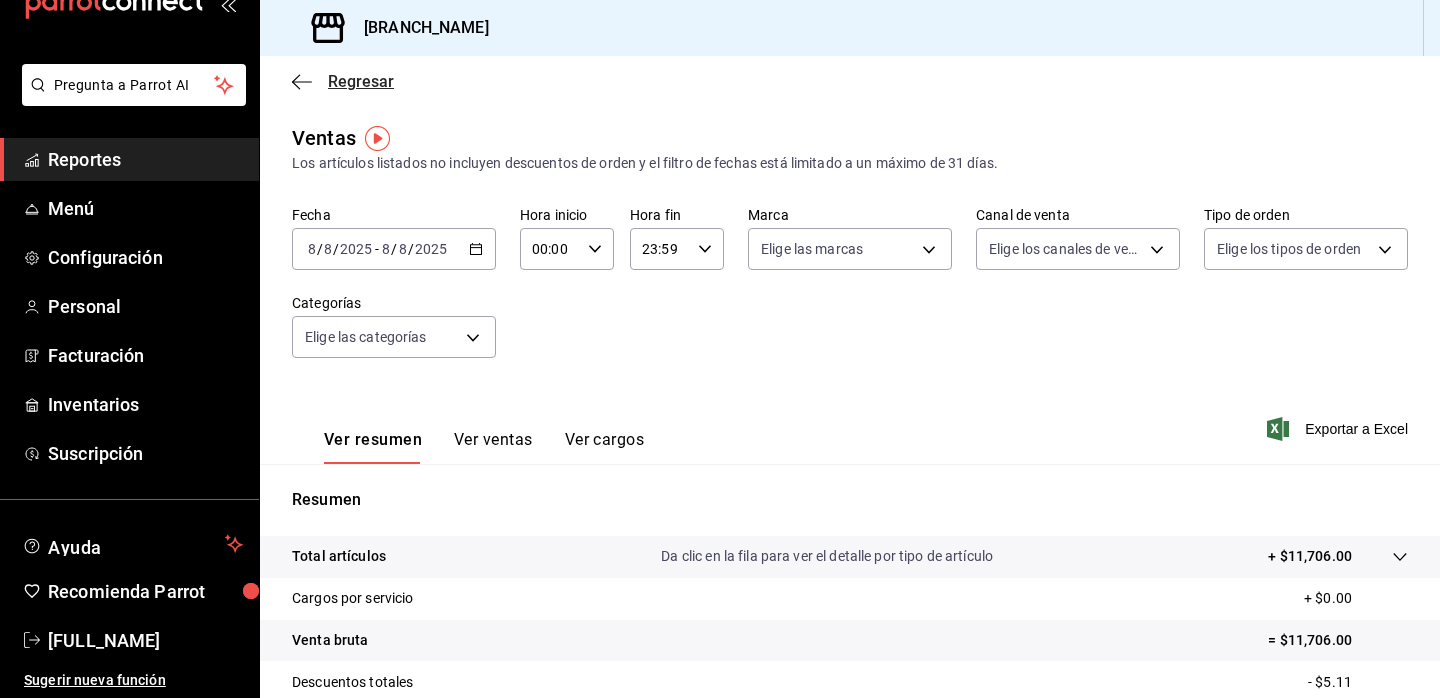 click 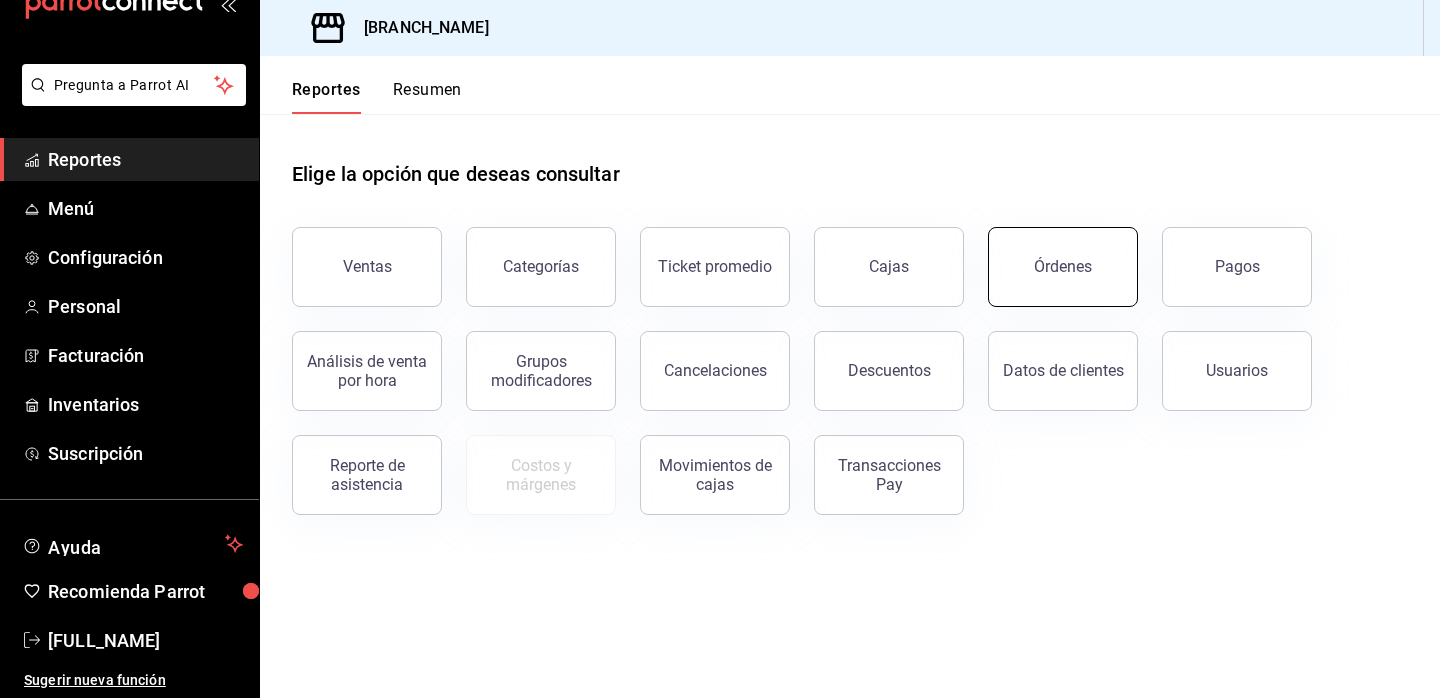 click on "Órdenes" at bounding box center (1063, 266) 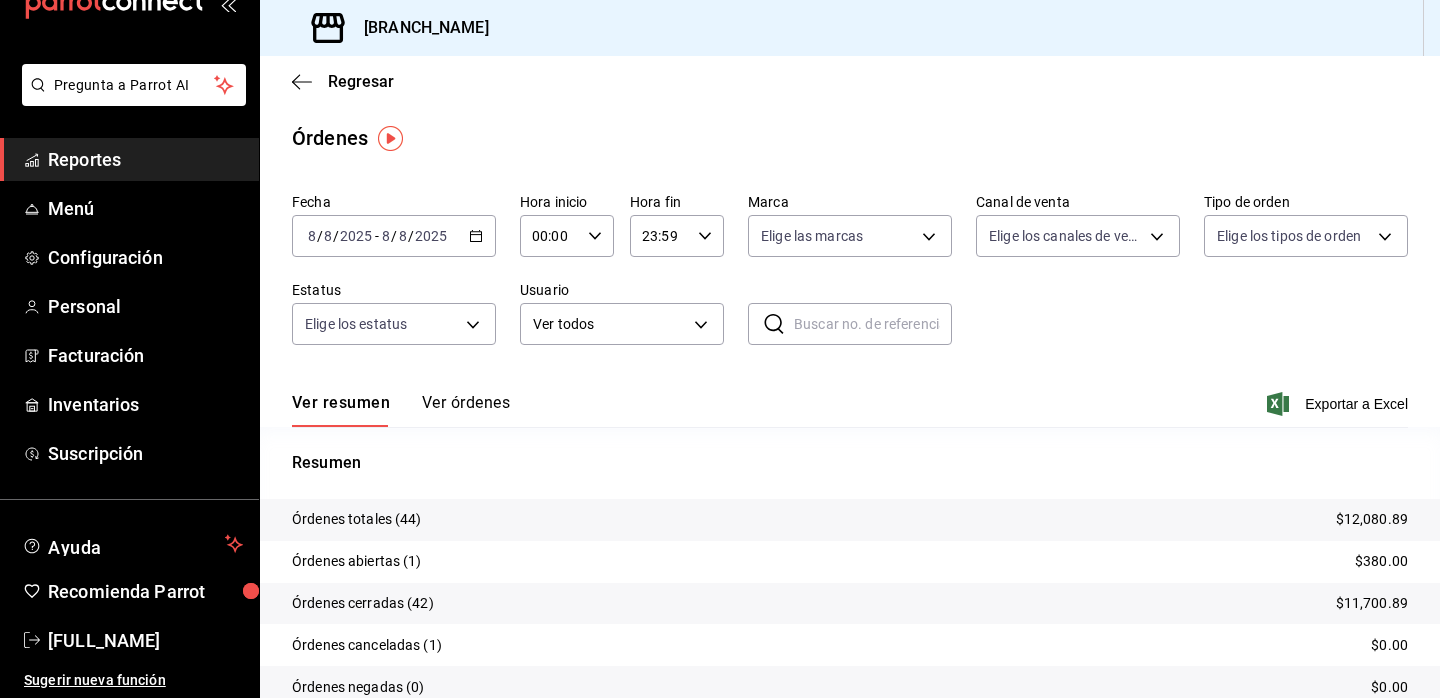 click on "Ver órdenes" at bounding box center [466, 410] 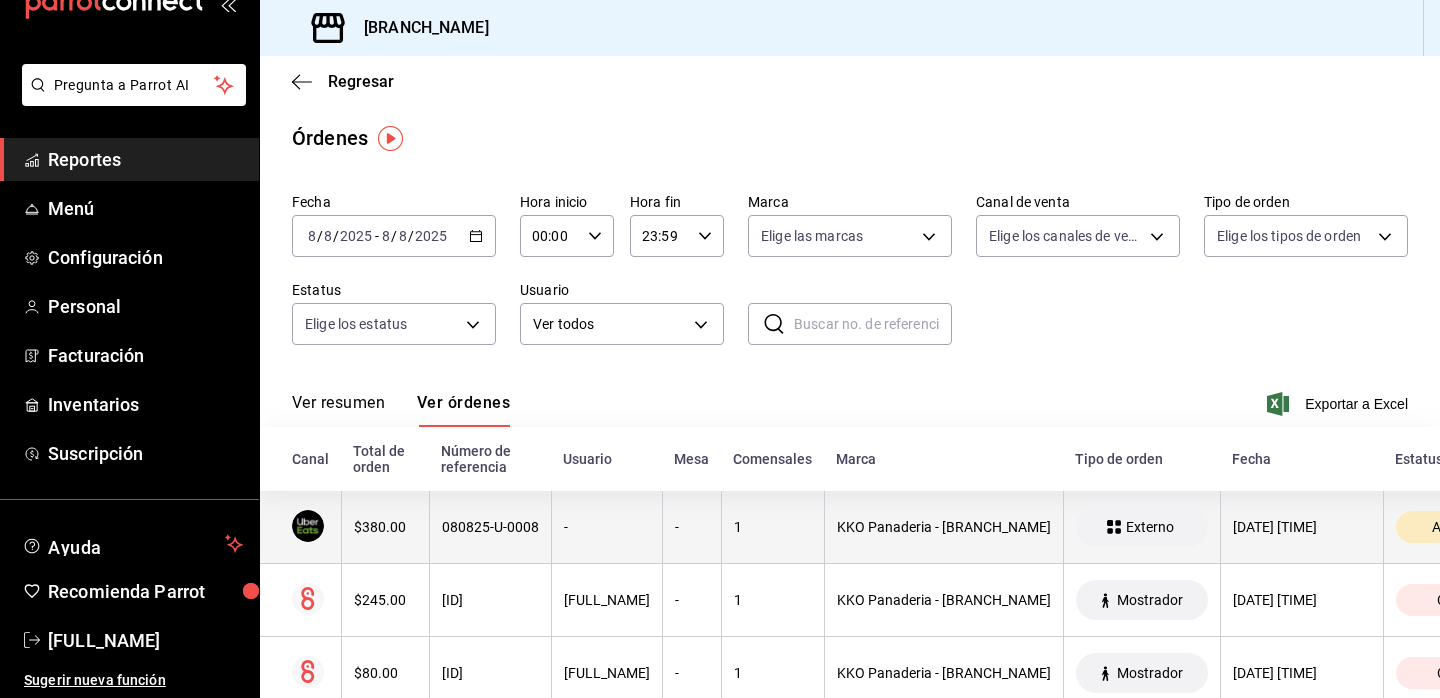 click on "$380.00" at bounding box center [385, 527] 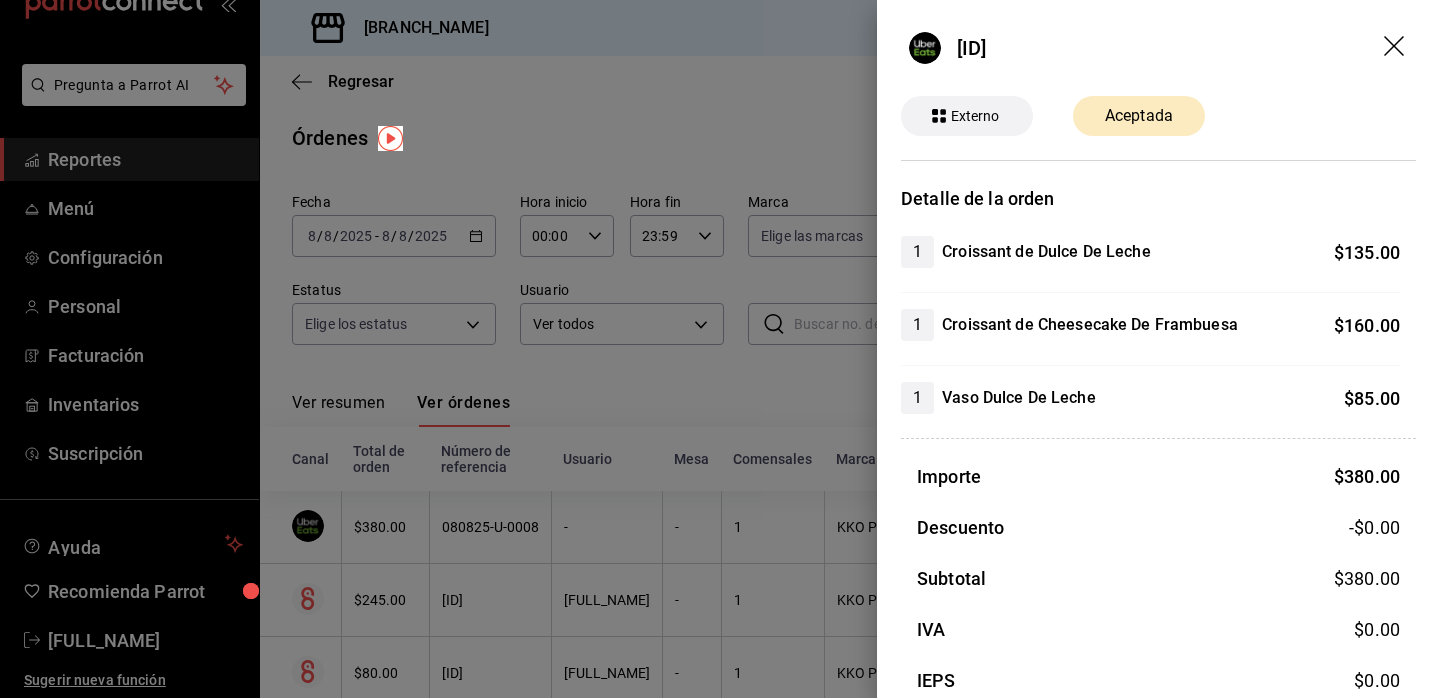 click at bounding box center [720, 349] 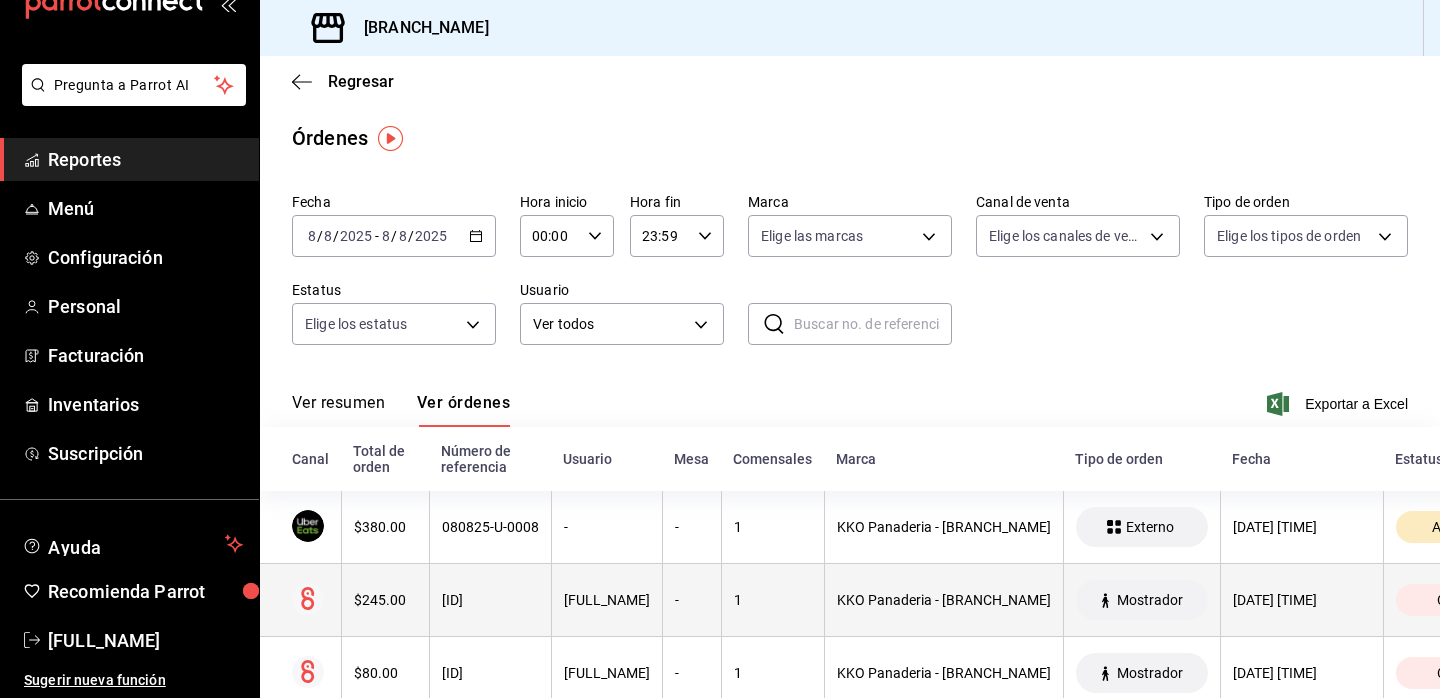click on "$245.00" at bounding box center [385, 600] 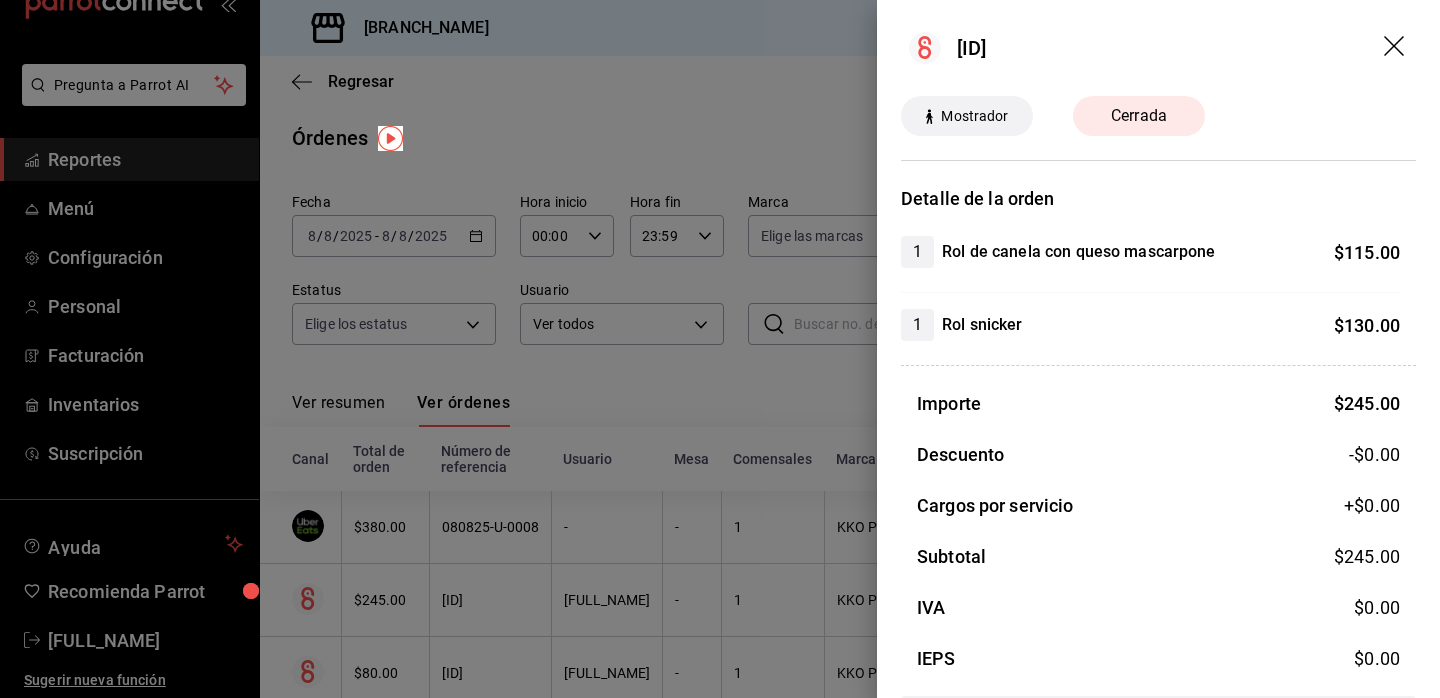 click at bounding box center (720, 349) 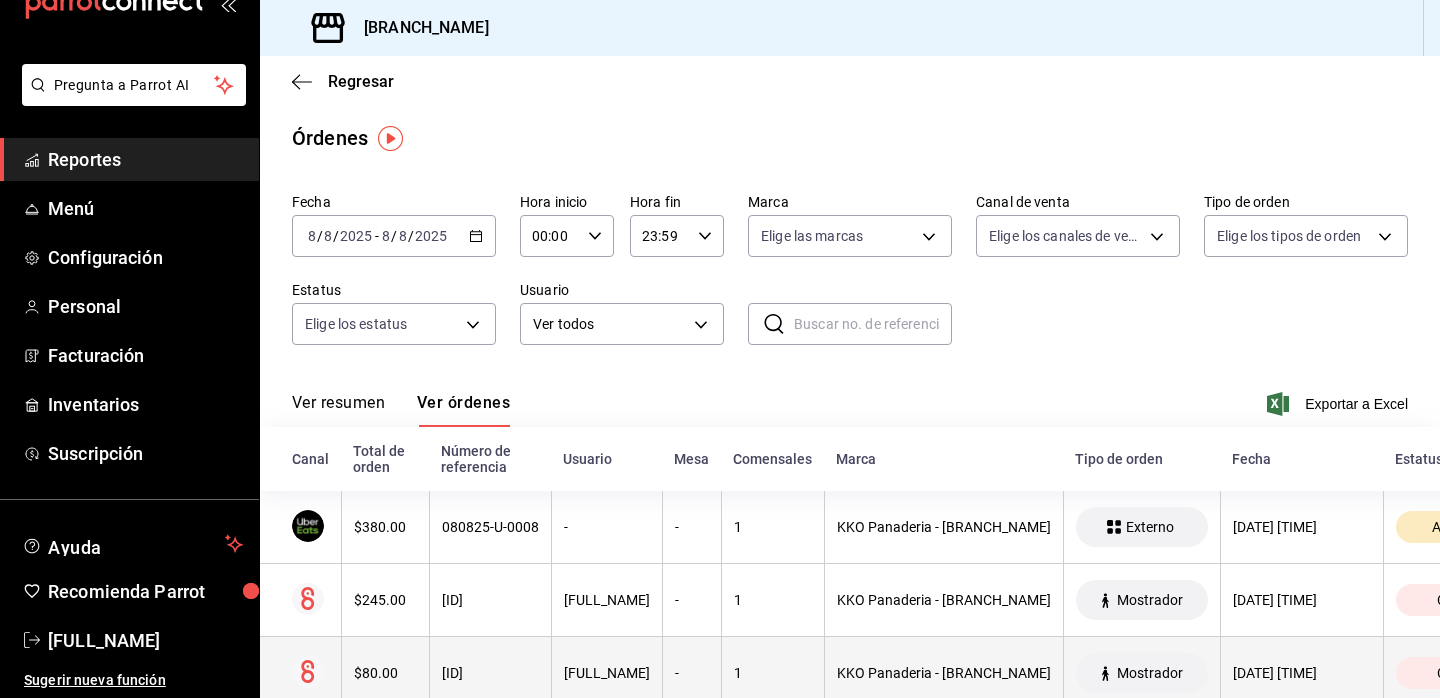 click on "$80.00" at bounding box center (385, 673) 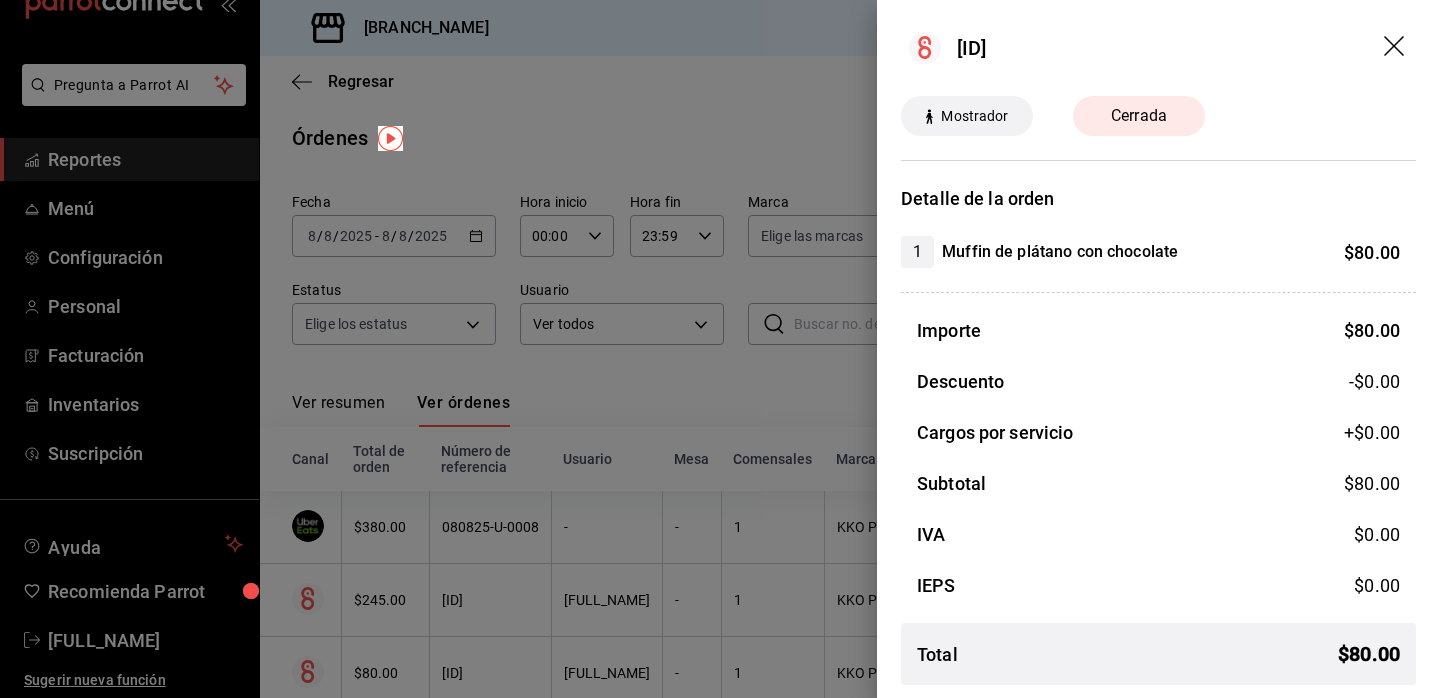 click at bounding box center (720, 349) 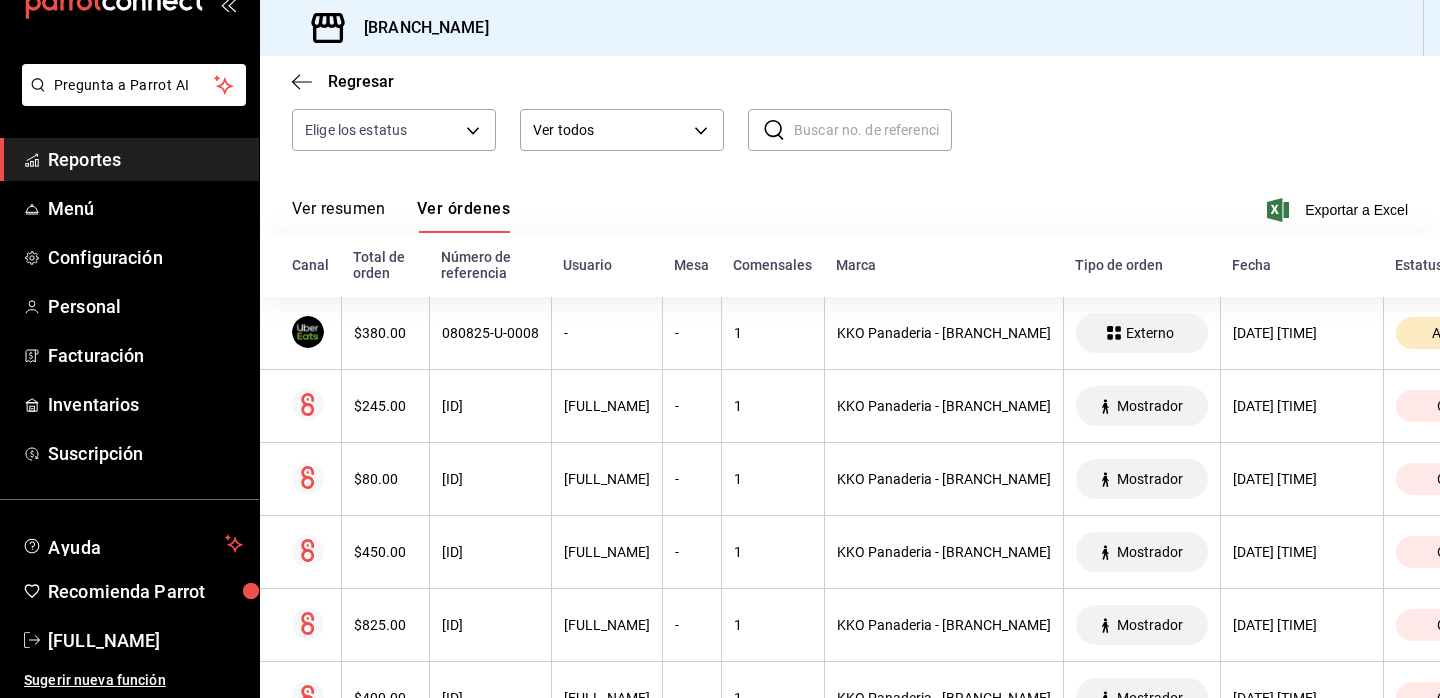 scroll, scrollTop: 206, scrollLeft: 0, axis: vertical 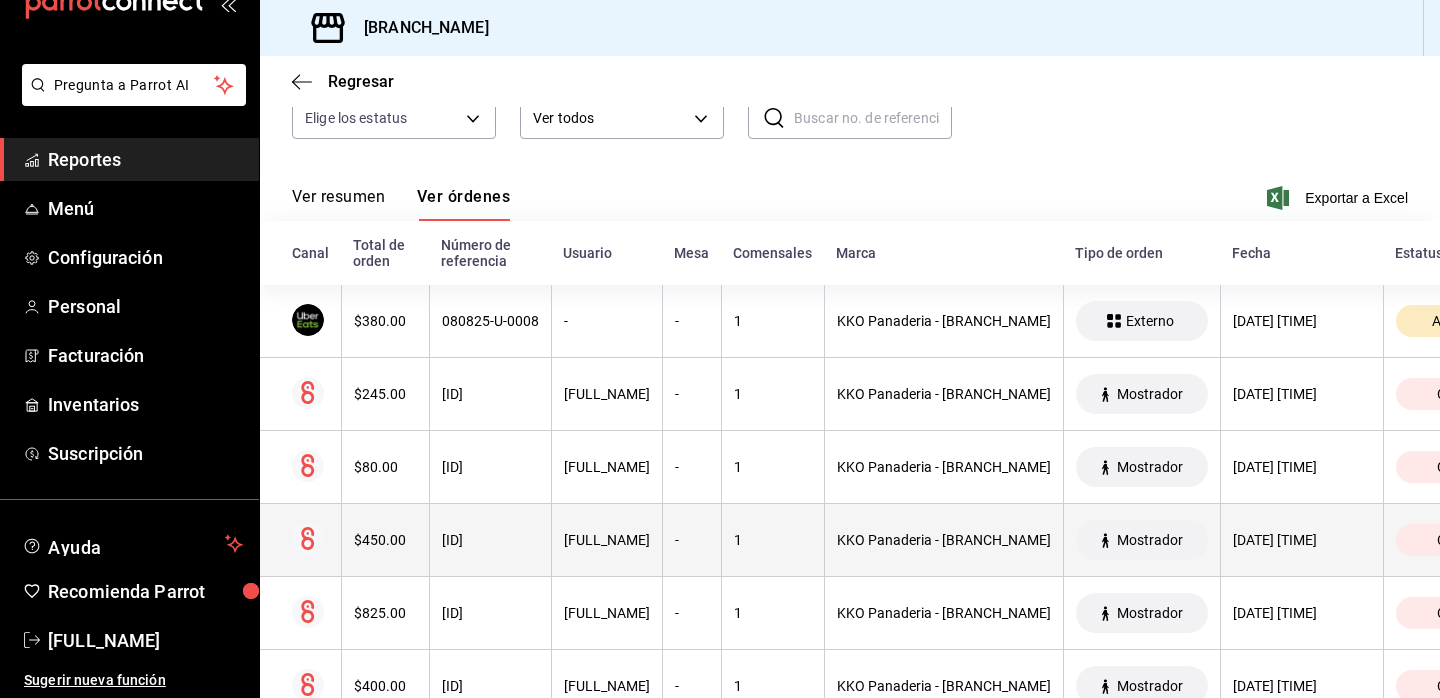 click on "$450.00" at bounding box center (385, 540) 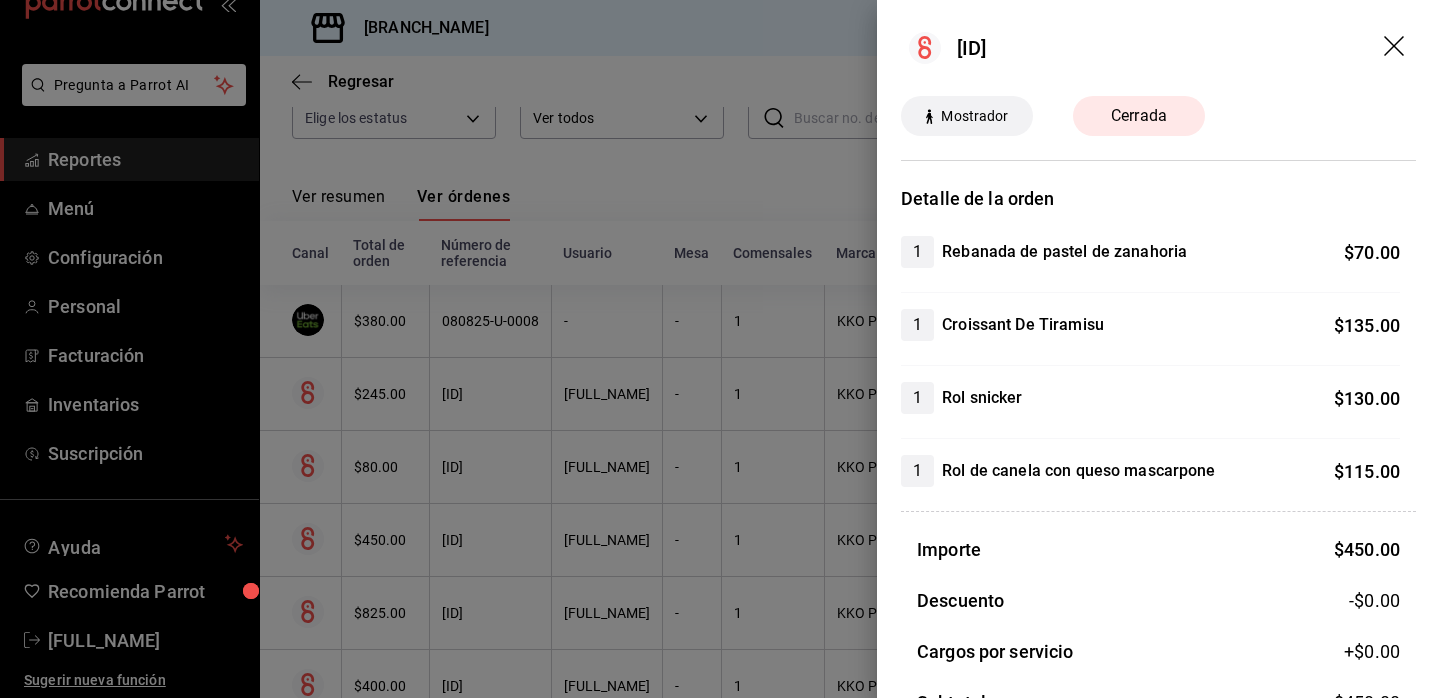 click at bounding box center [720, 349] 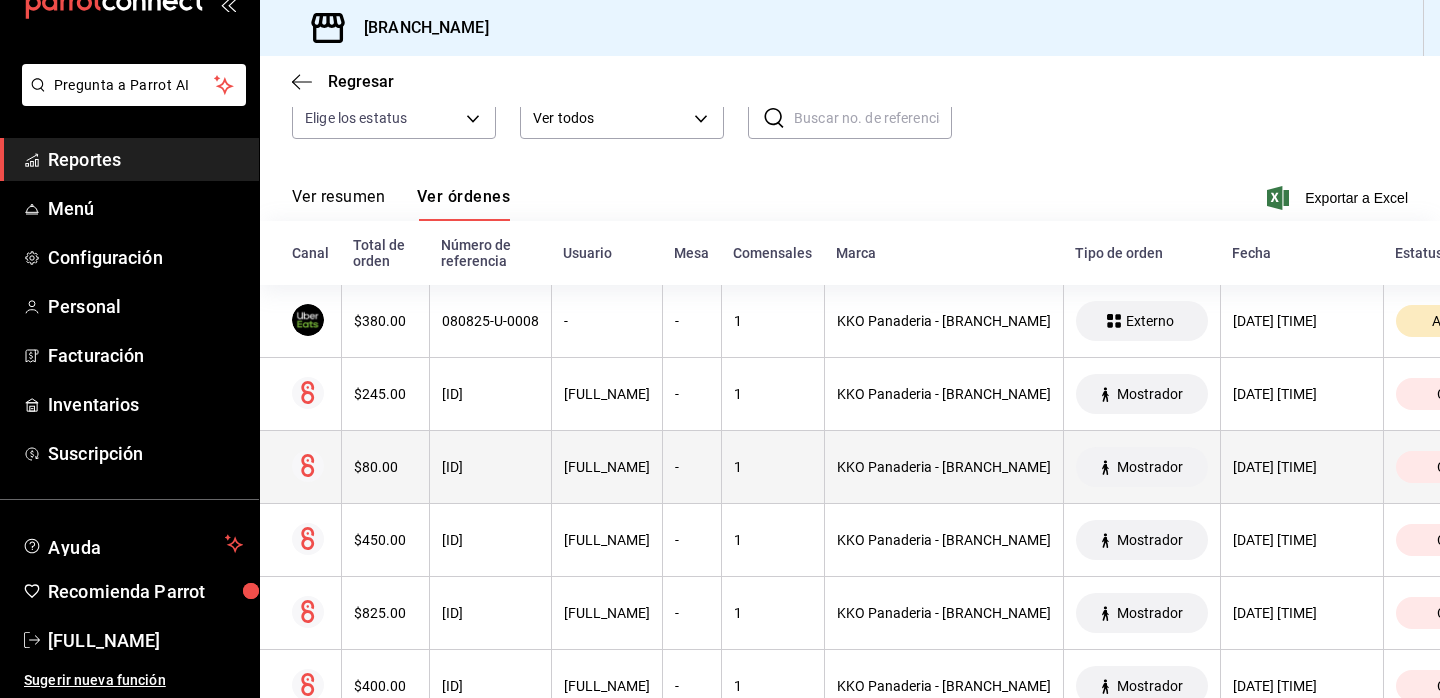 click on "$80.00" at bounding box center [385, 467] 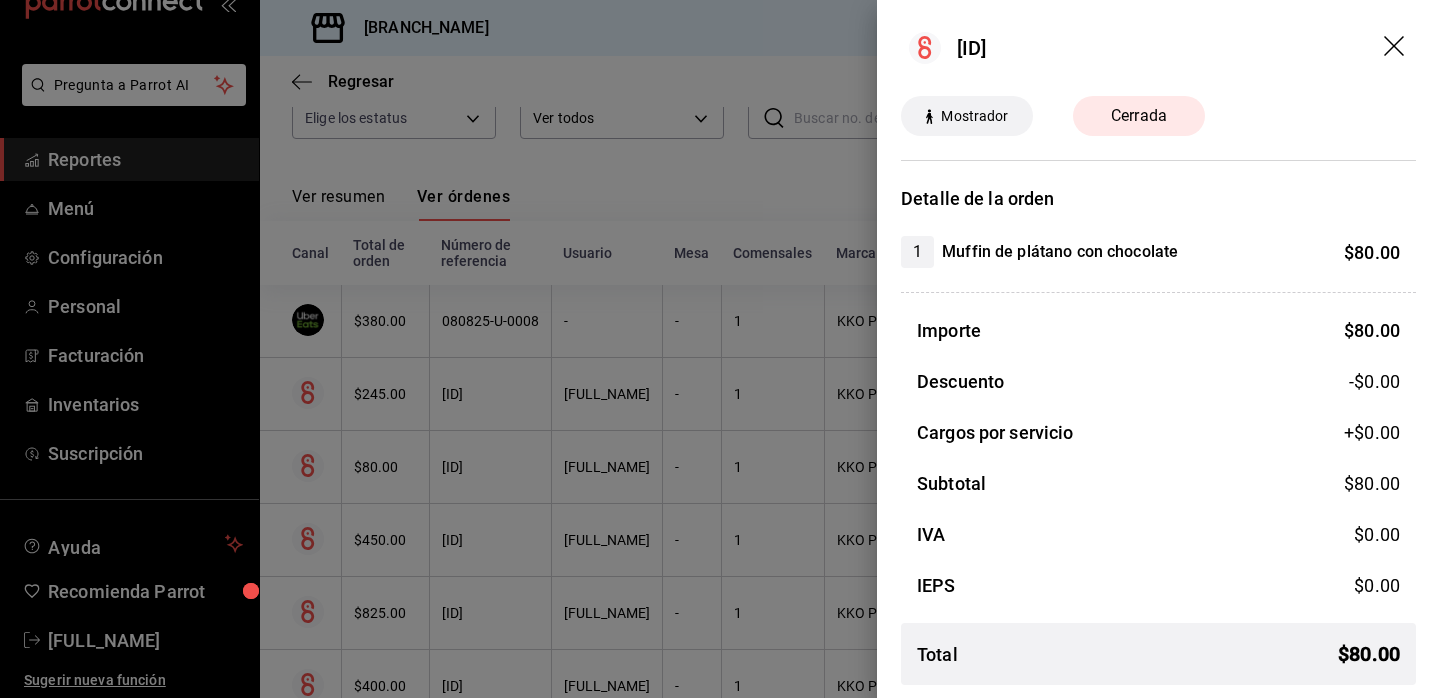 scroll, scrollTop: 3, scrollLeft: 0, axis: vertical 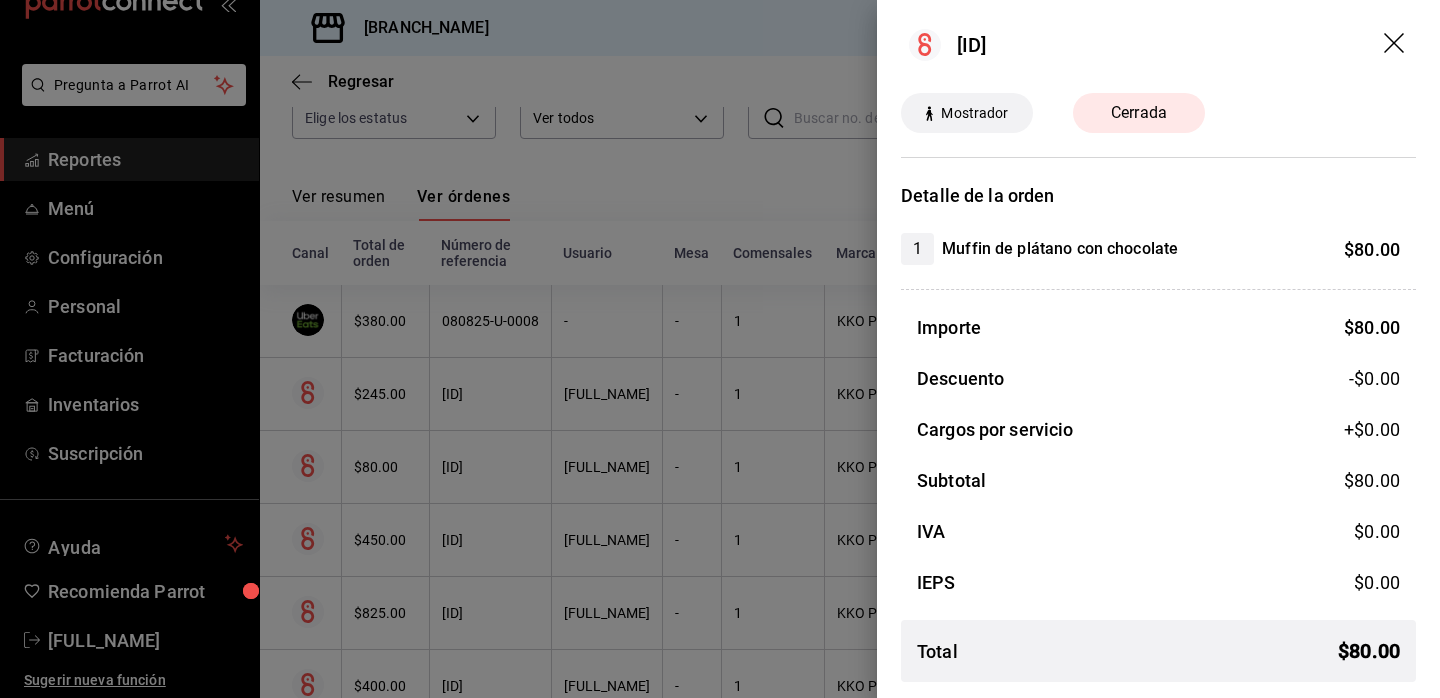 click at bounding box center [720, 349] 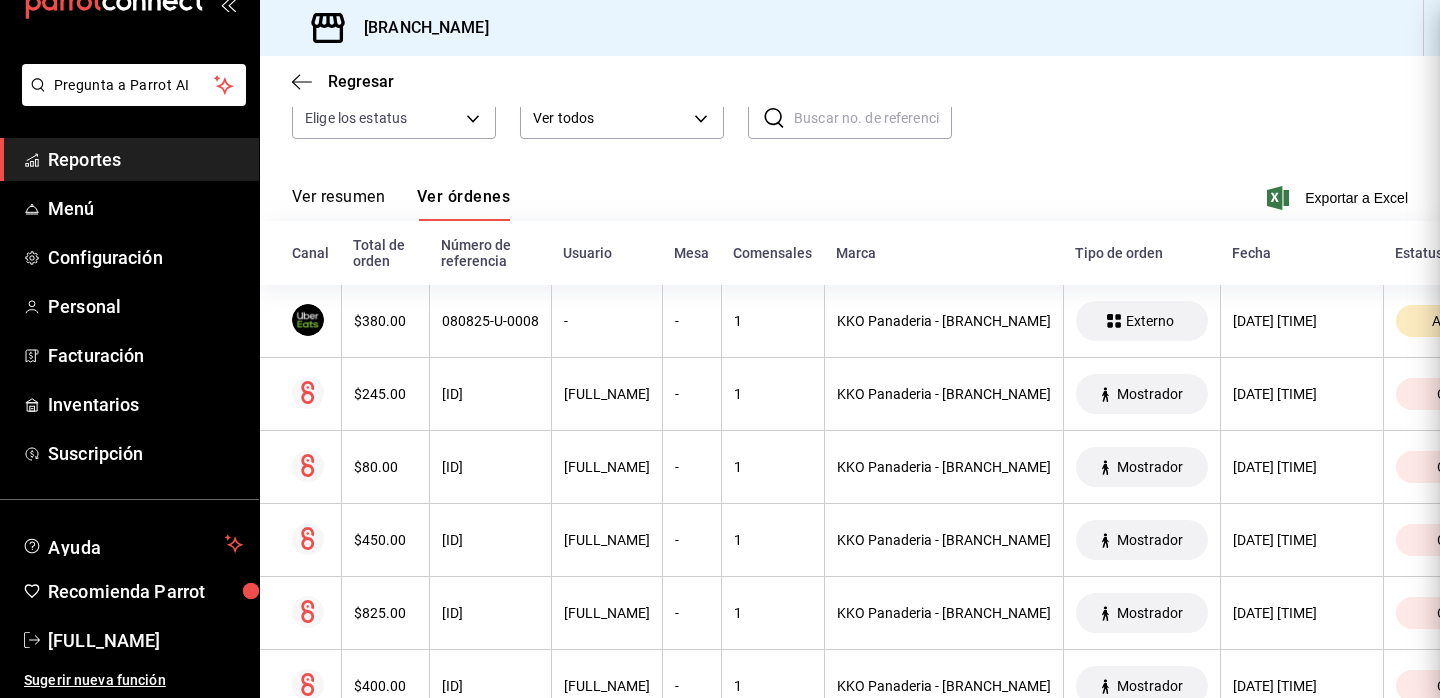 scroll, scrollTop: 0, scrollLeft: 0, axis: both 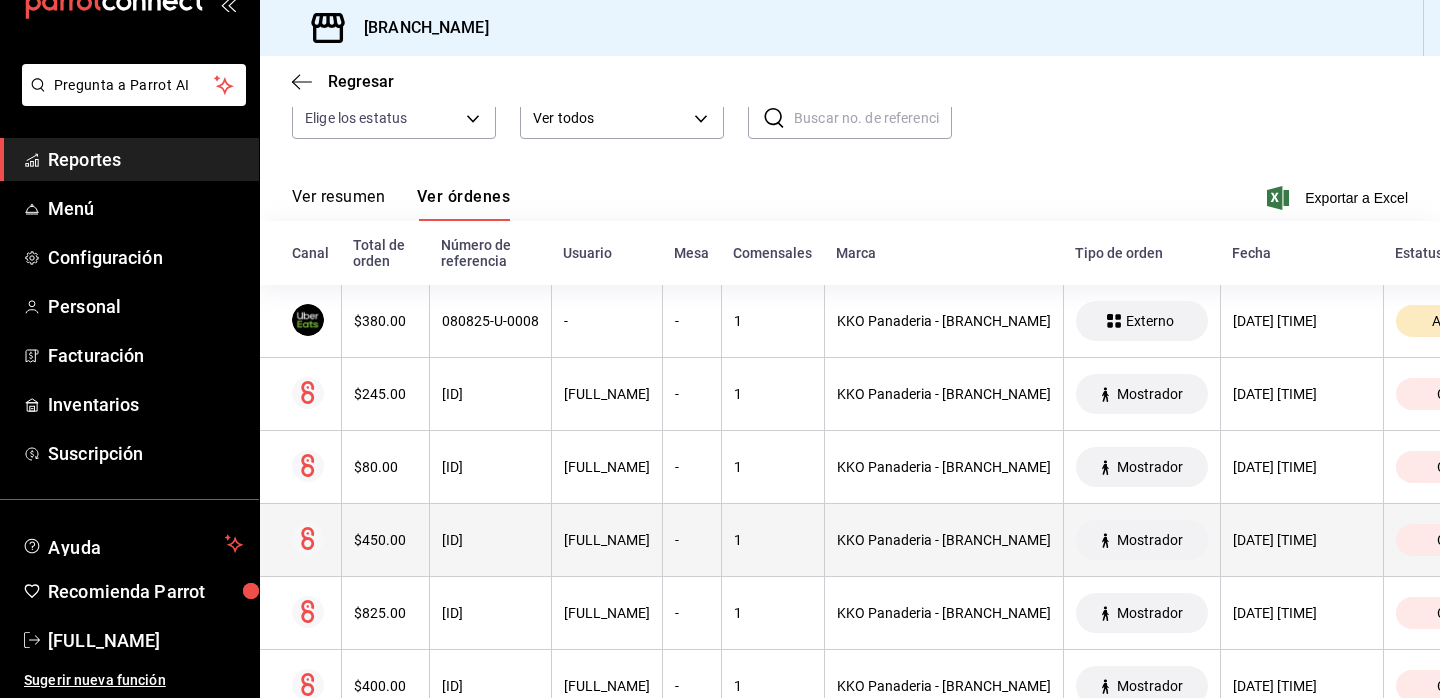 click on "$450.00" at bounding box center (385, 540) 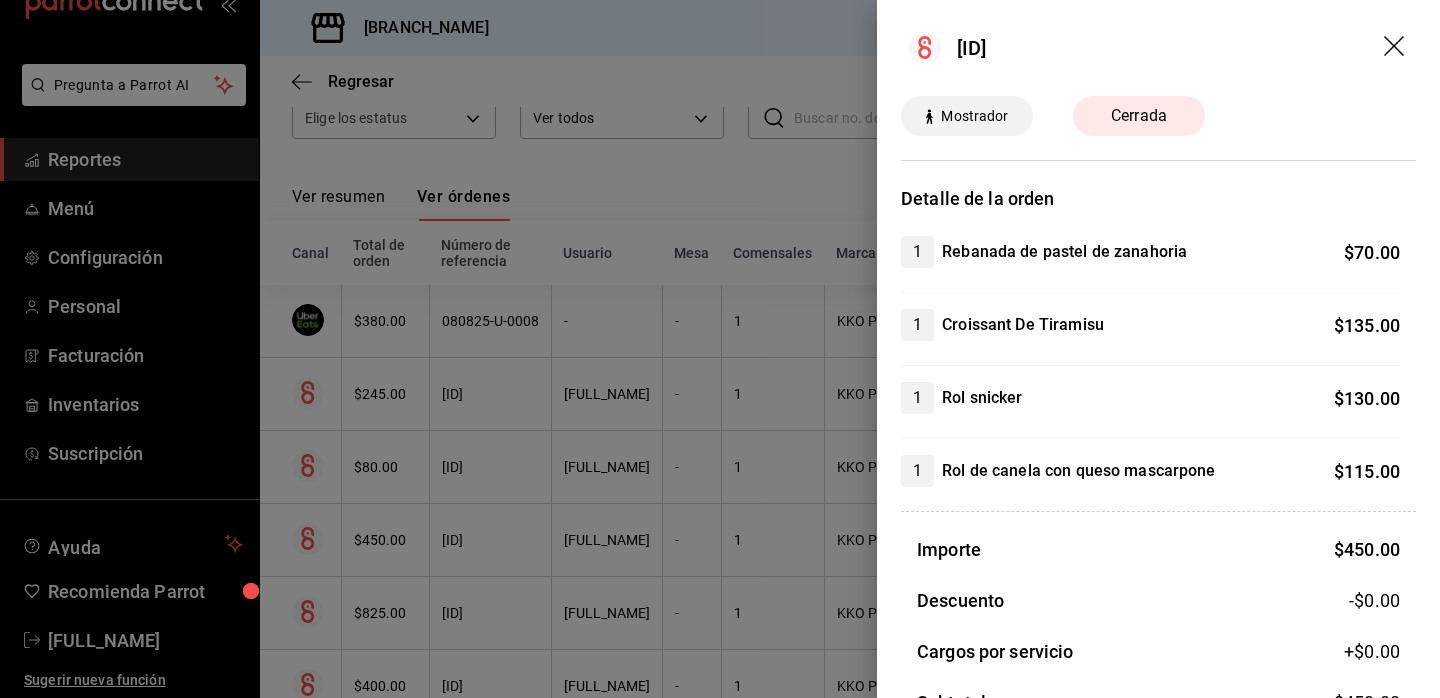 click at bounding box center [720, 349] 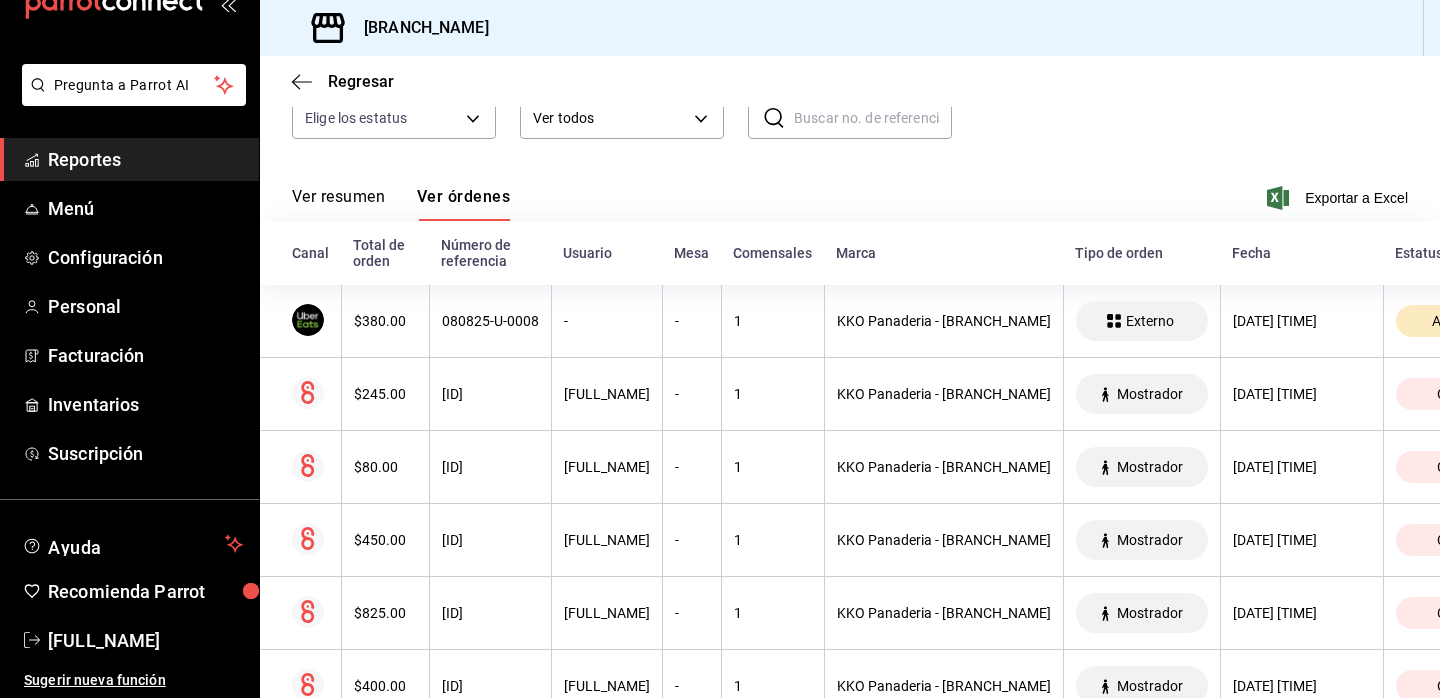 click on "Reportes" at bounding box center [145, 159] 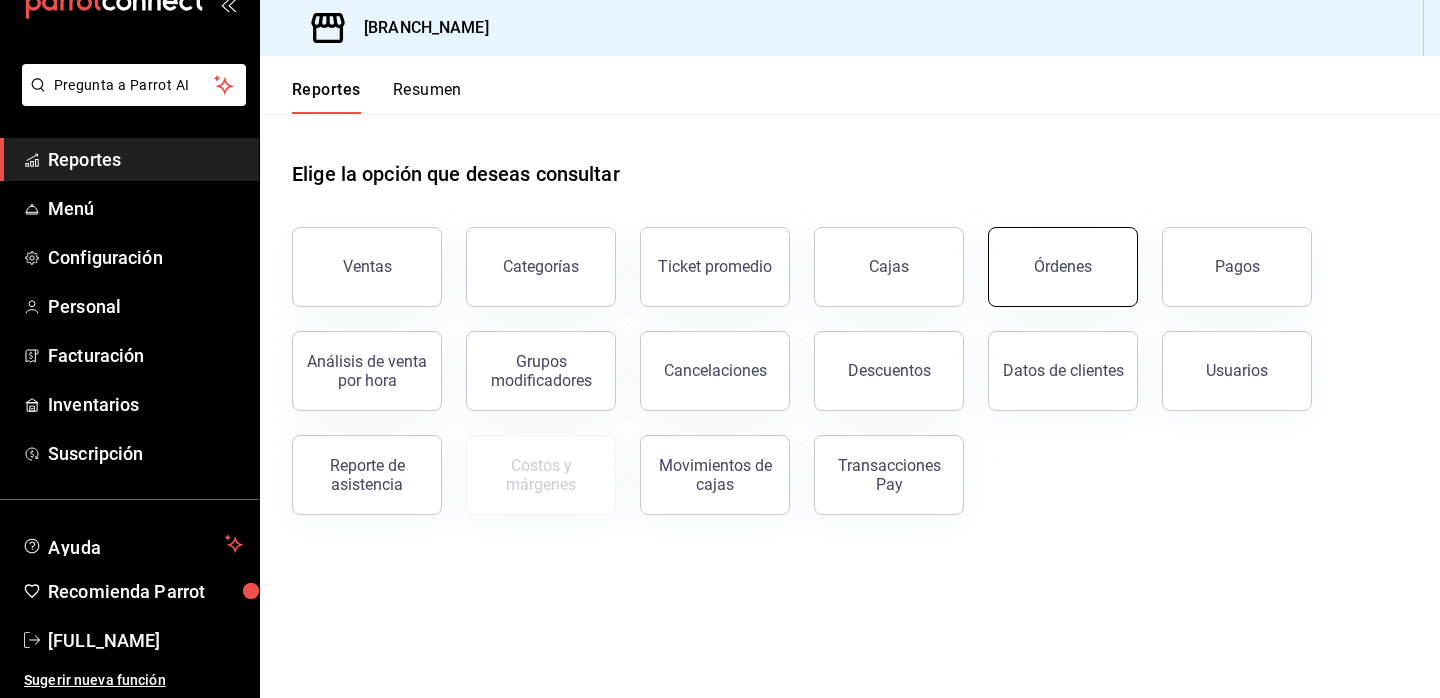 click on "Órdenes" at bounding box center (1063, 267) 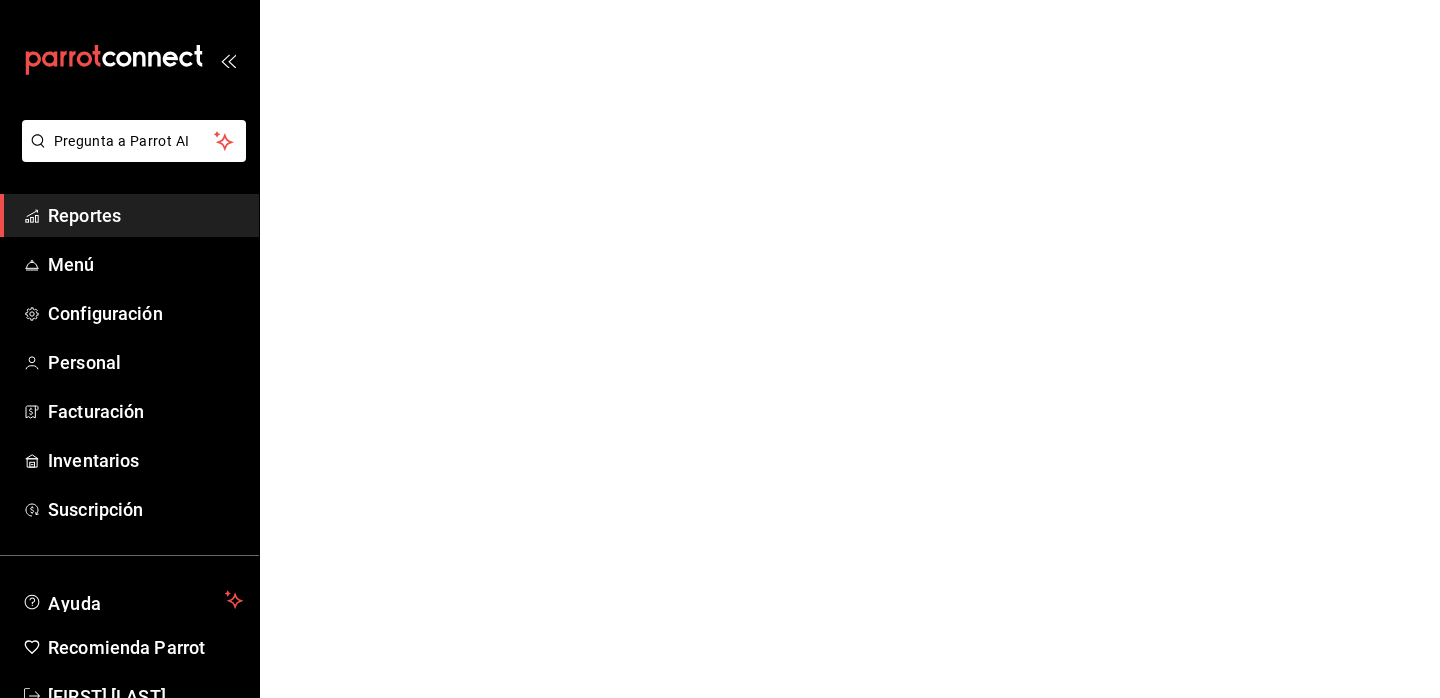 scroll, scrollTop: 0, scrollLeft: 0, axis: both 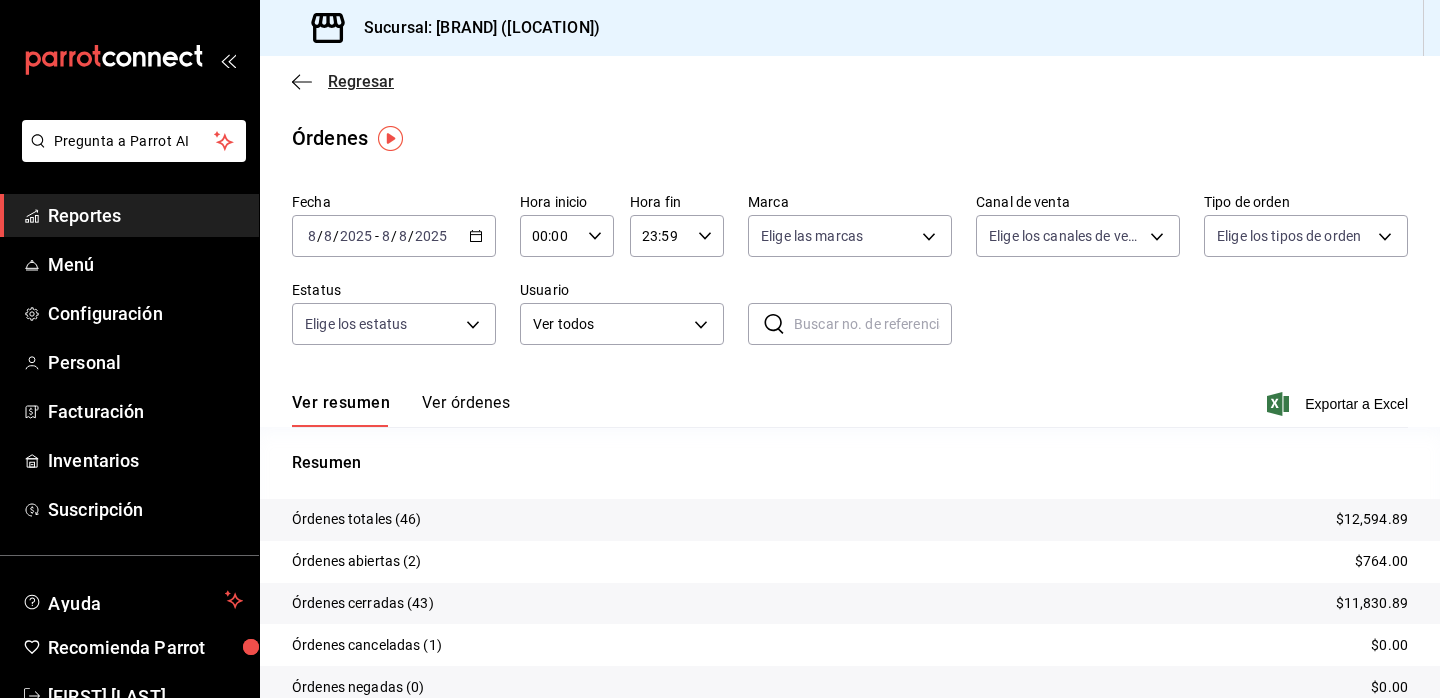 click 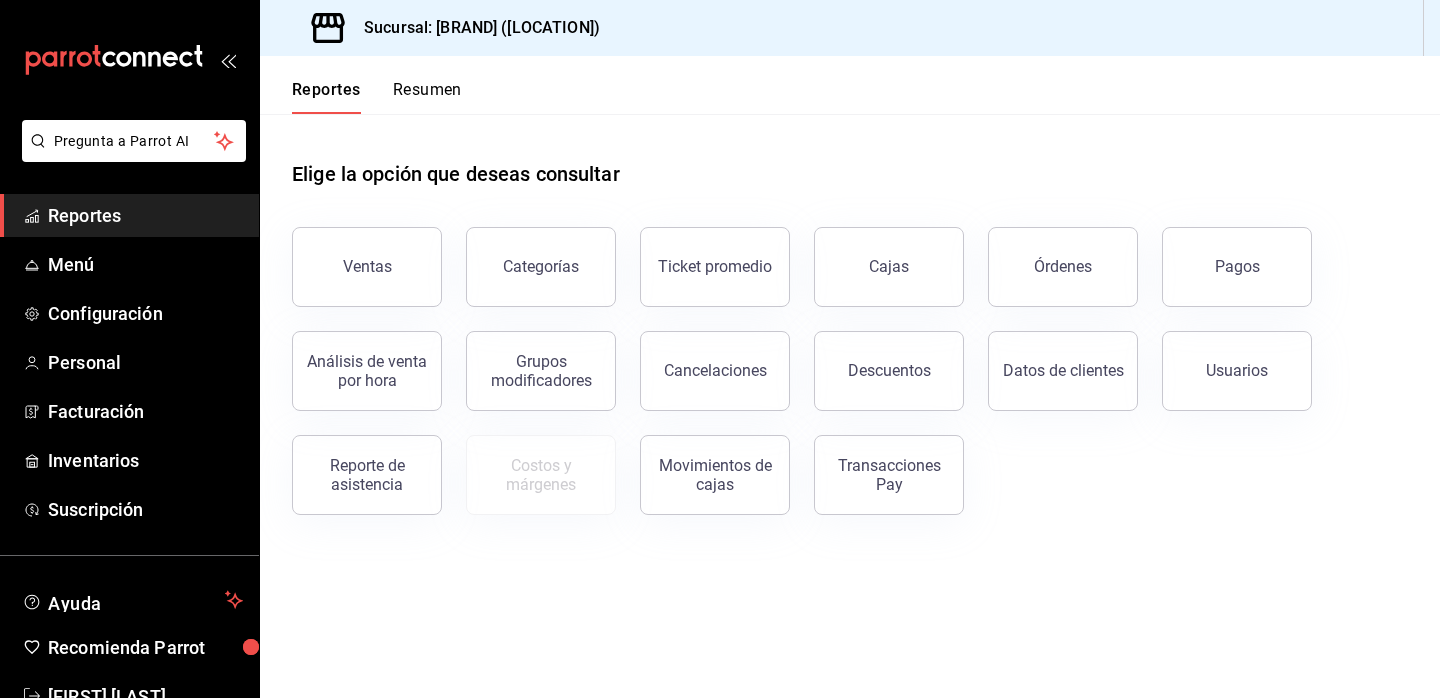 click on "Resumen" at bounding box center (427, 97) 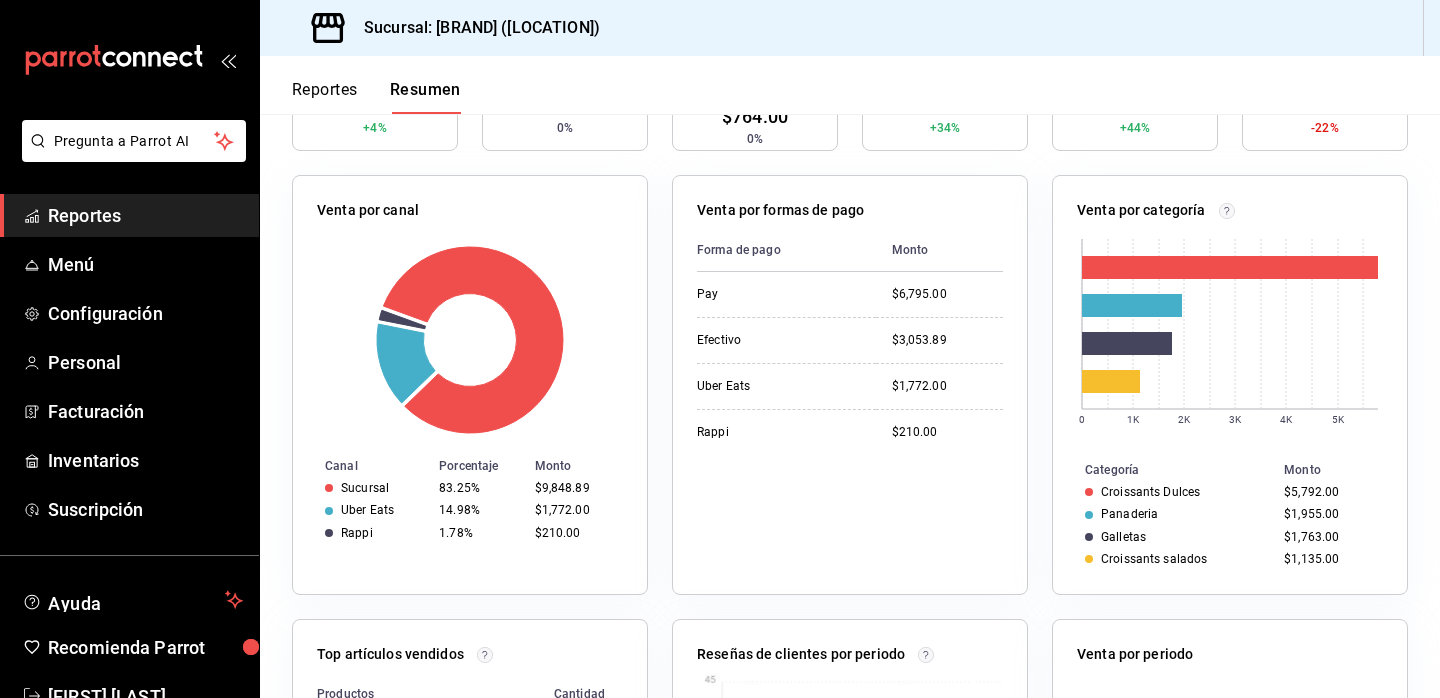 scroll, scrollTop: 0, scrollLeft: 0, axis: both 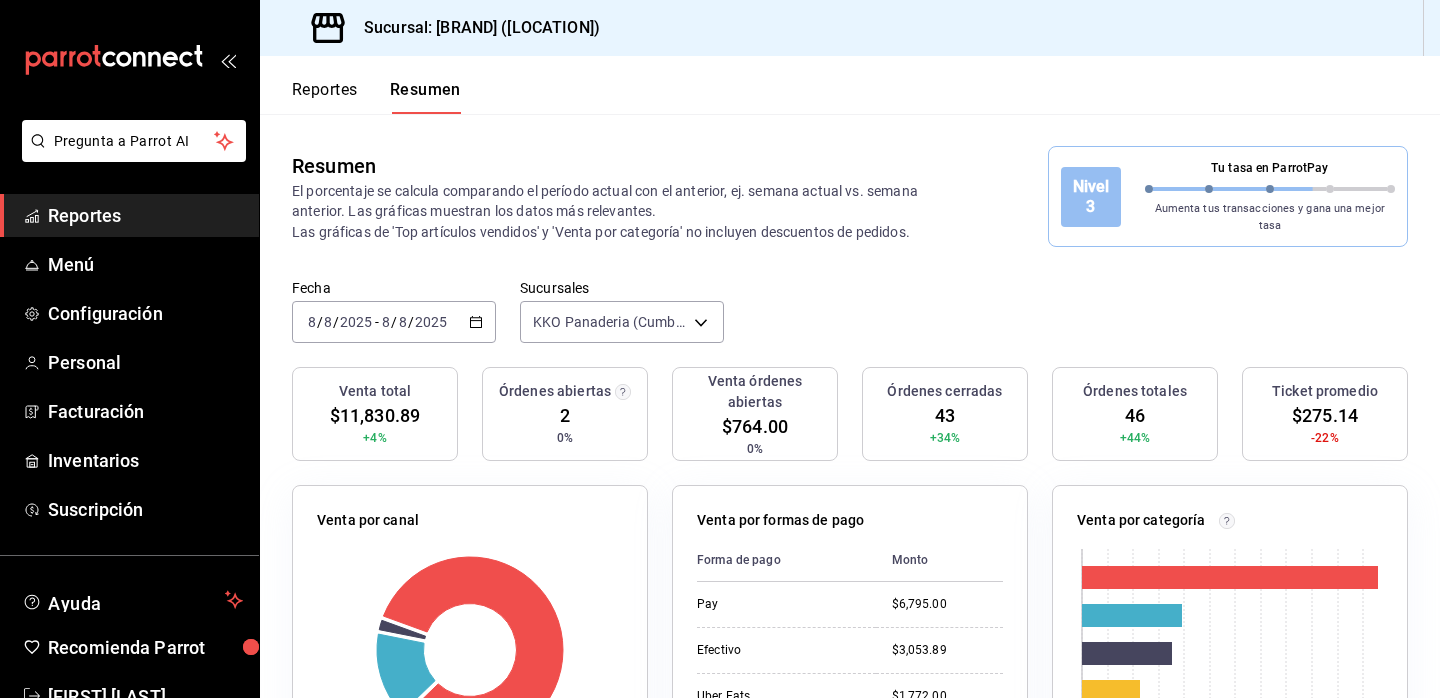 click on "Reportes" at bounding box center [145, 215] 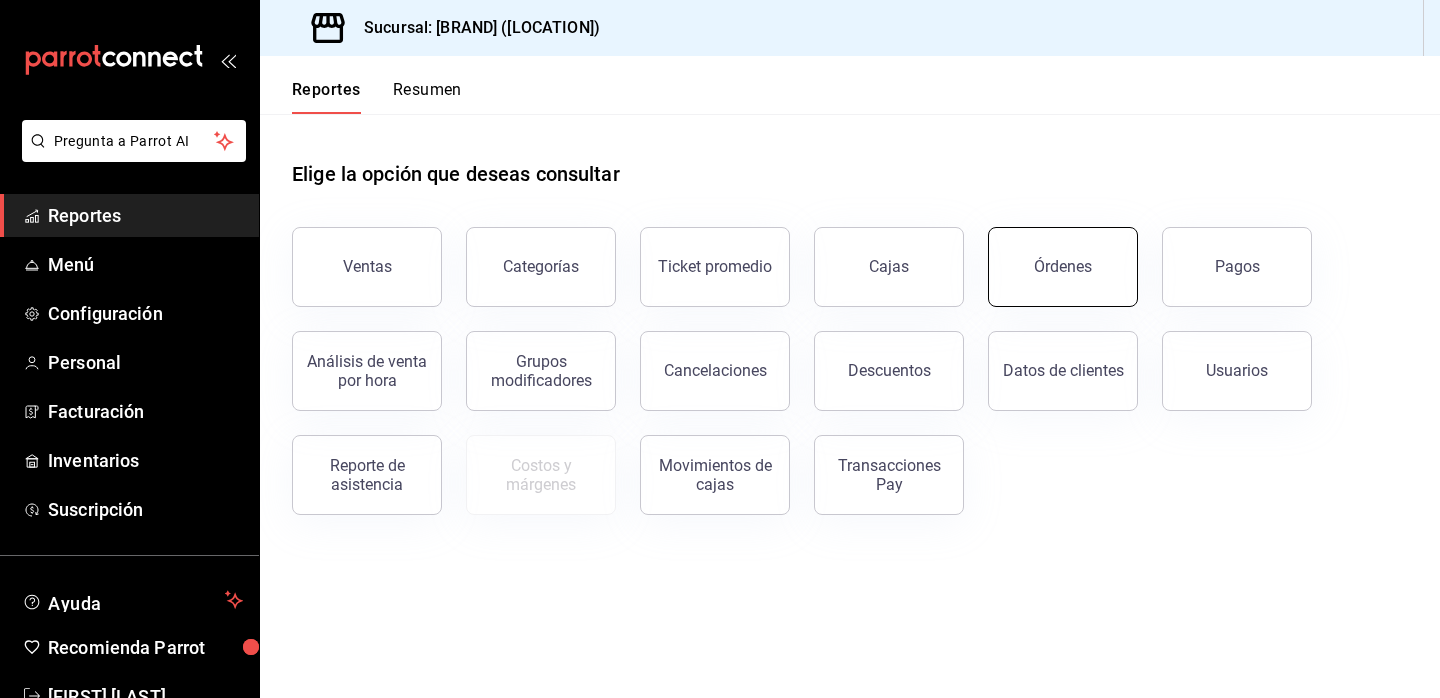 click on "Órdenes" at bounding box center (1063, 267) 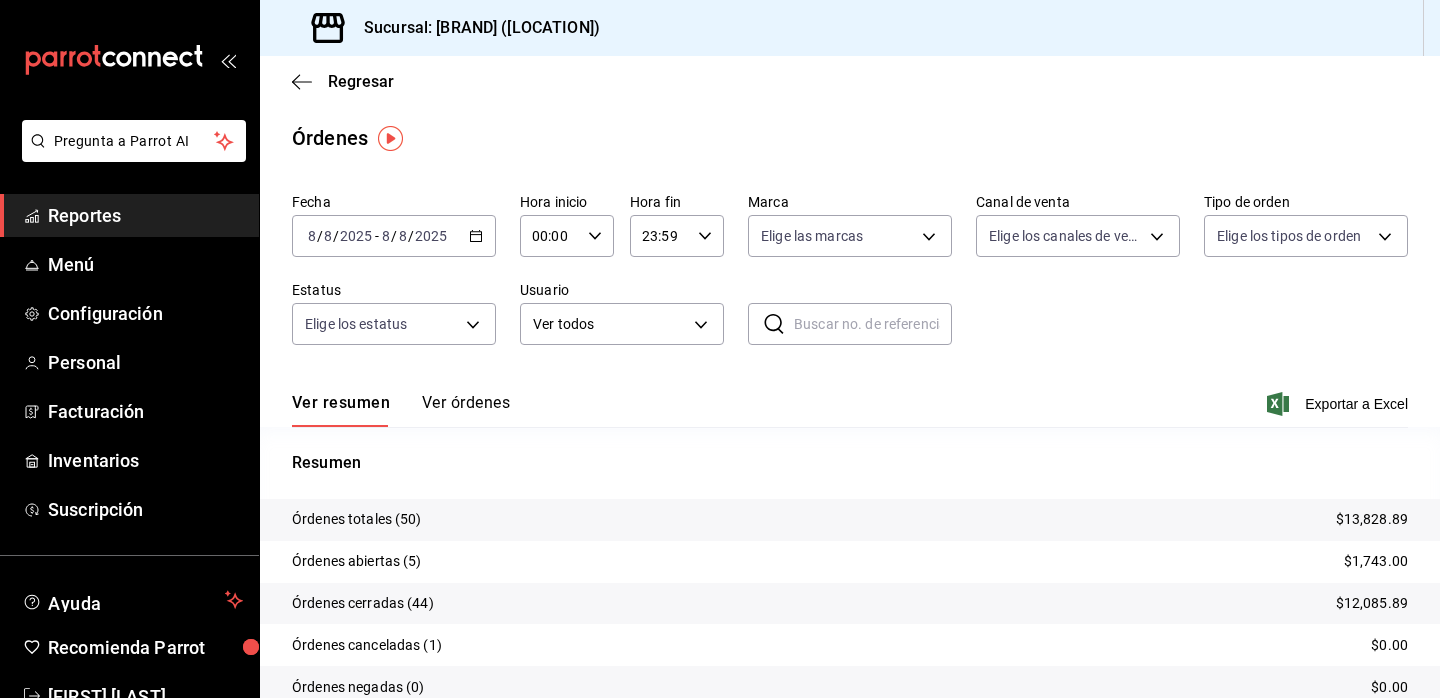 click on "Reportes" at bounding box center [145, 215] 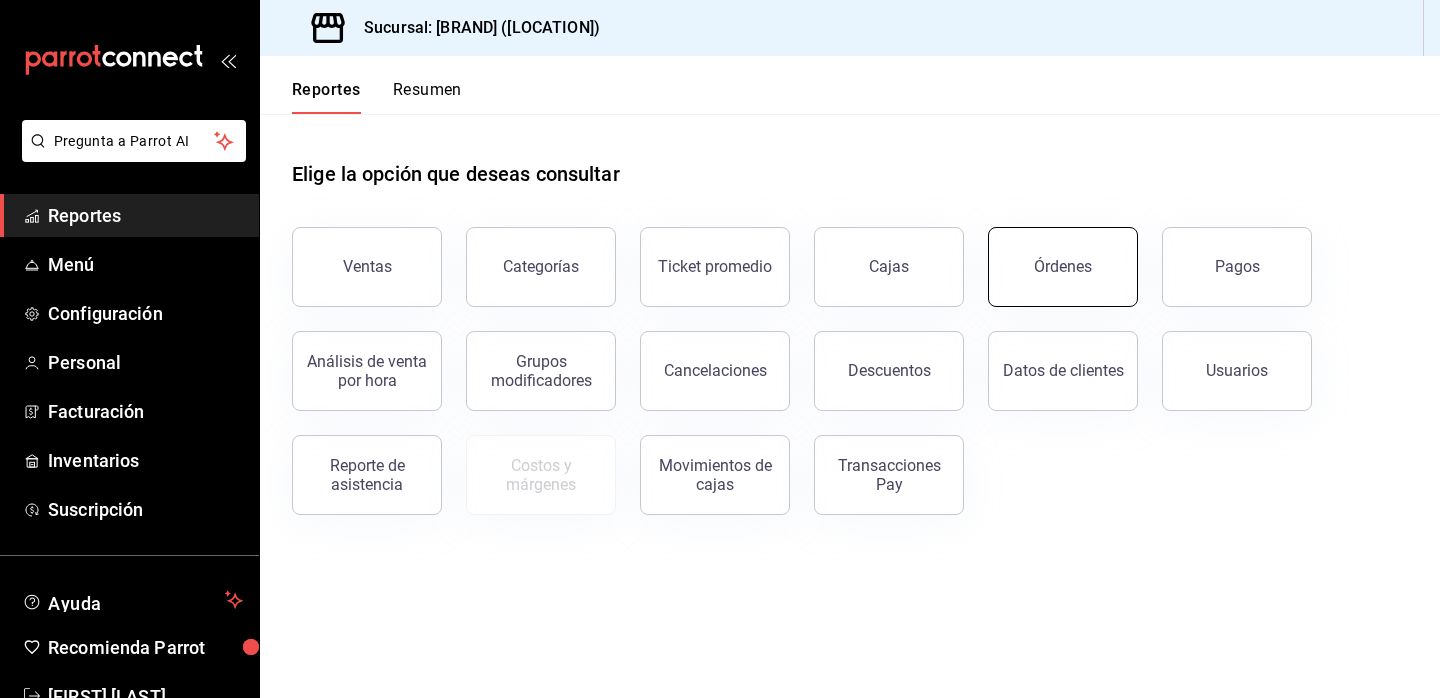 click on "Órdenes" at bounding box center [1063, 267] 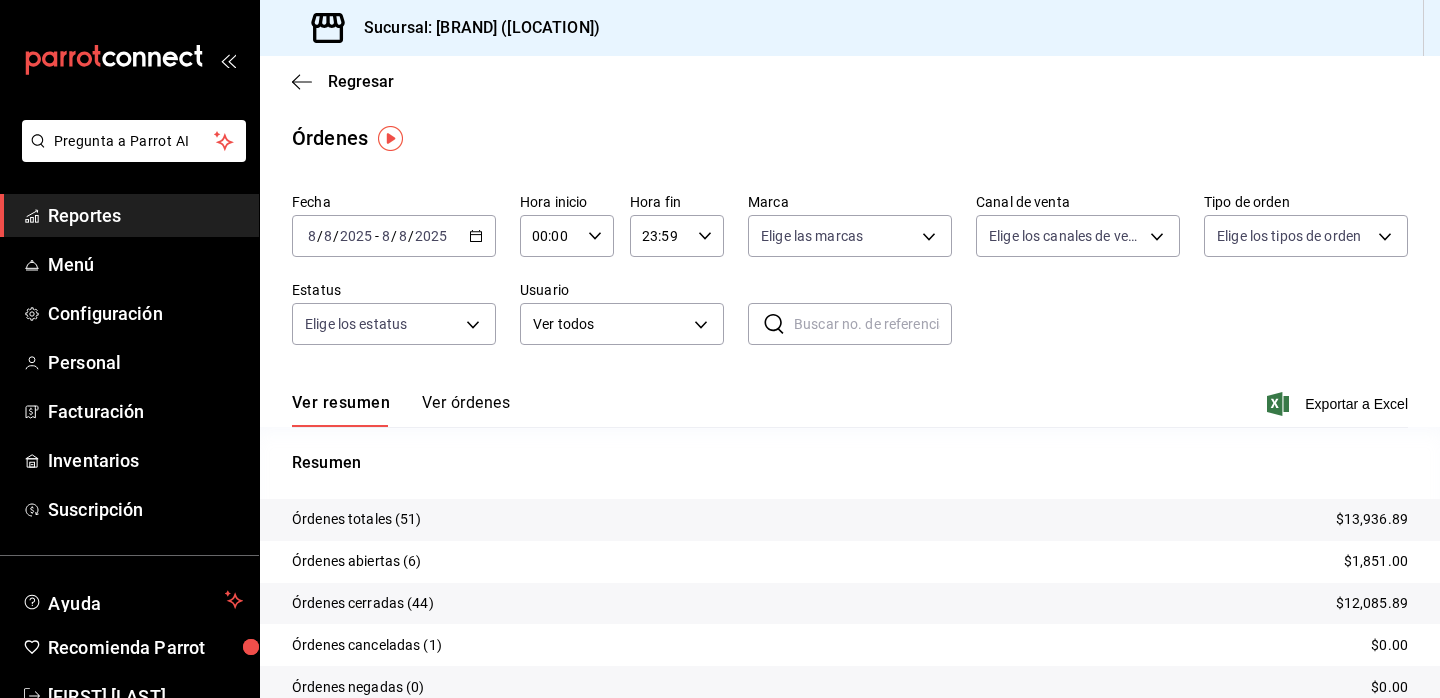 click on "Reportes" at bounding box center (145, 215) 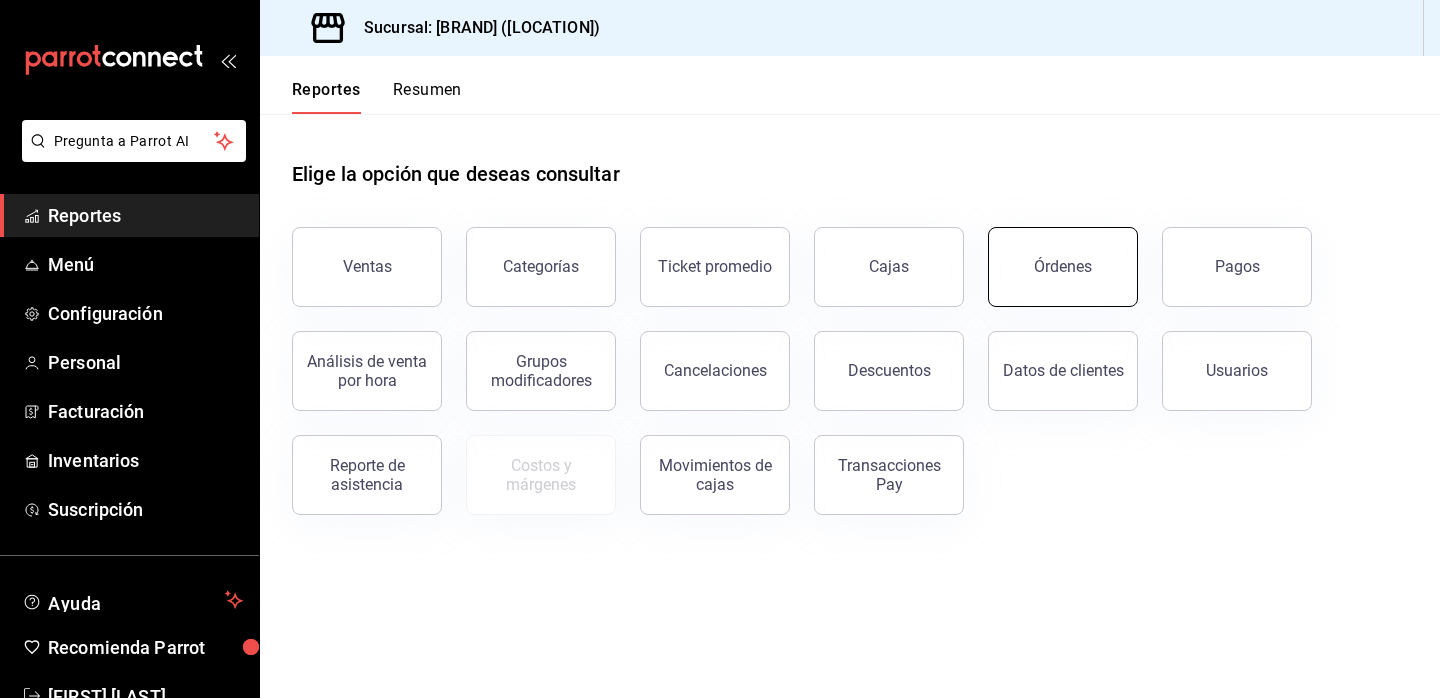 click on "Órdenes" at bounding box center [1063, 267] 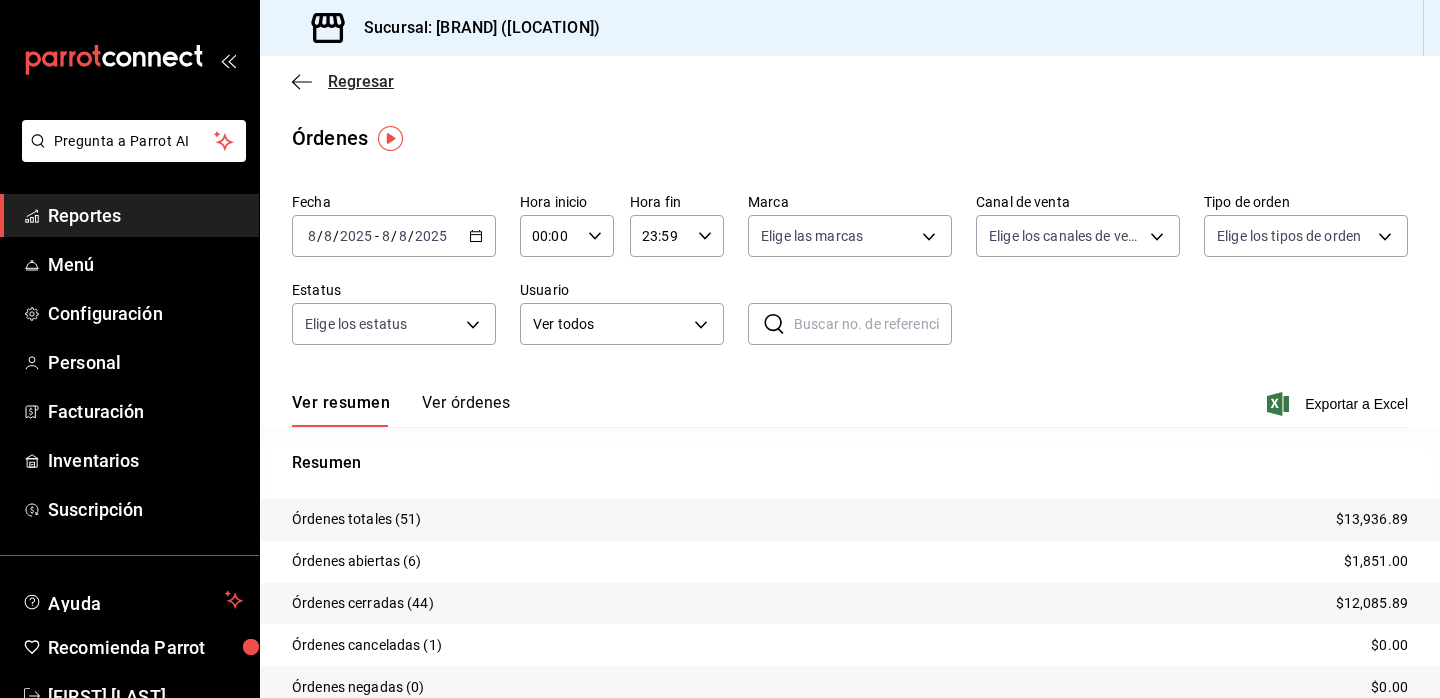 click on "Regresar" at bounding box center (361, 81) 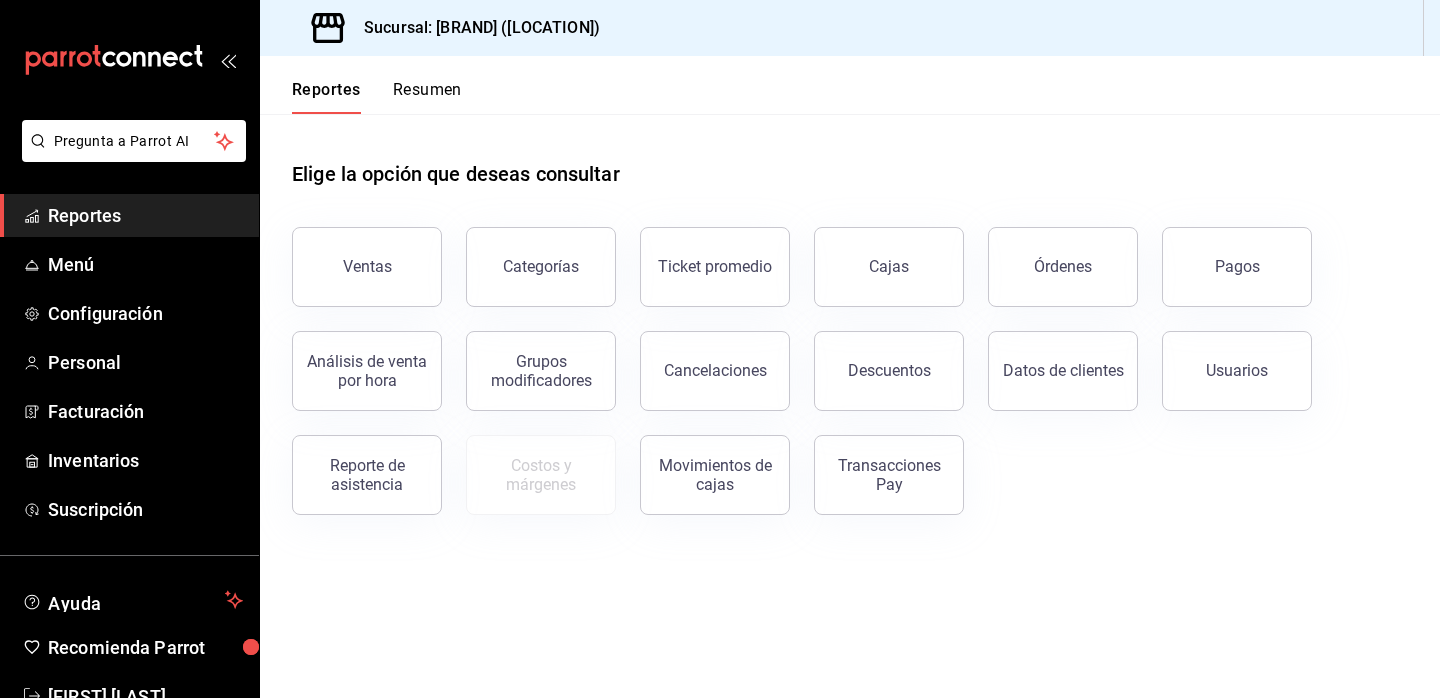click on "Resumen" at bounding box center (427, 97) 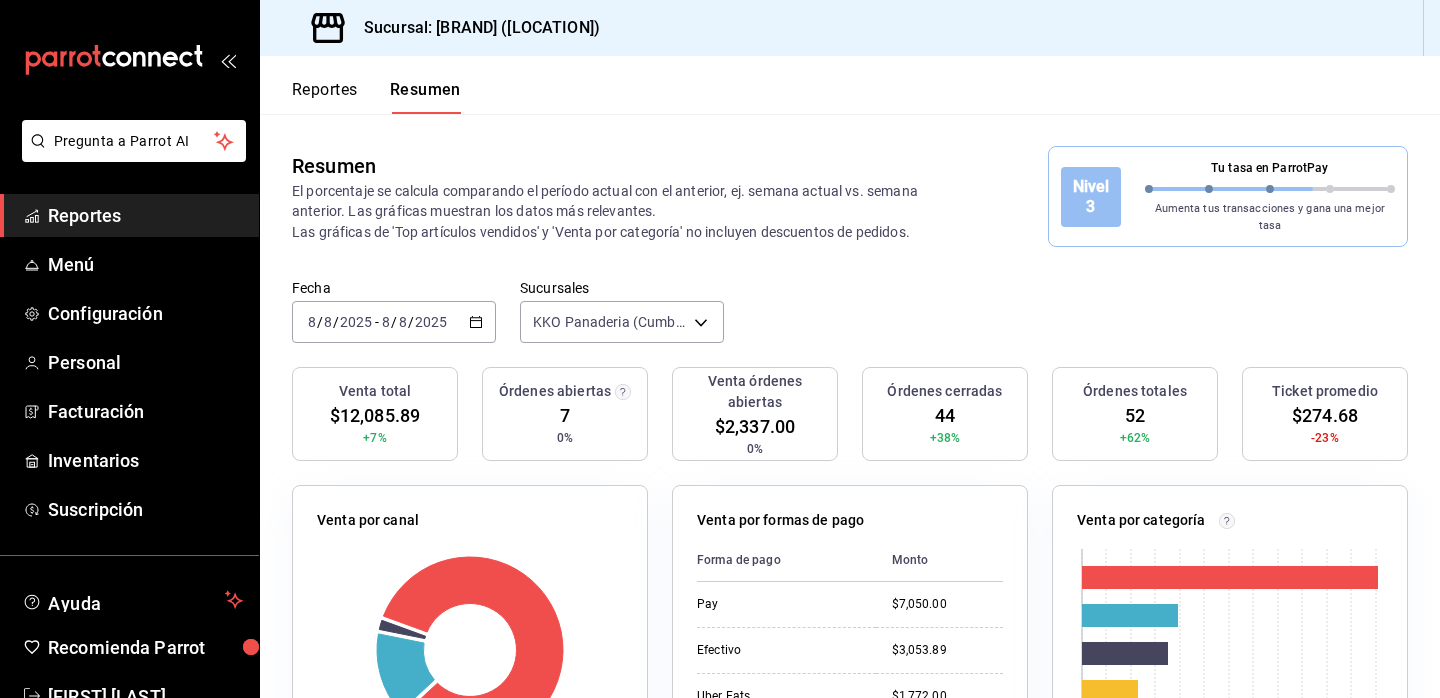 click on "Reportes" at bounding box center [325, 97] 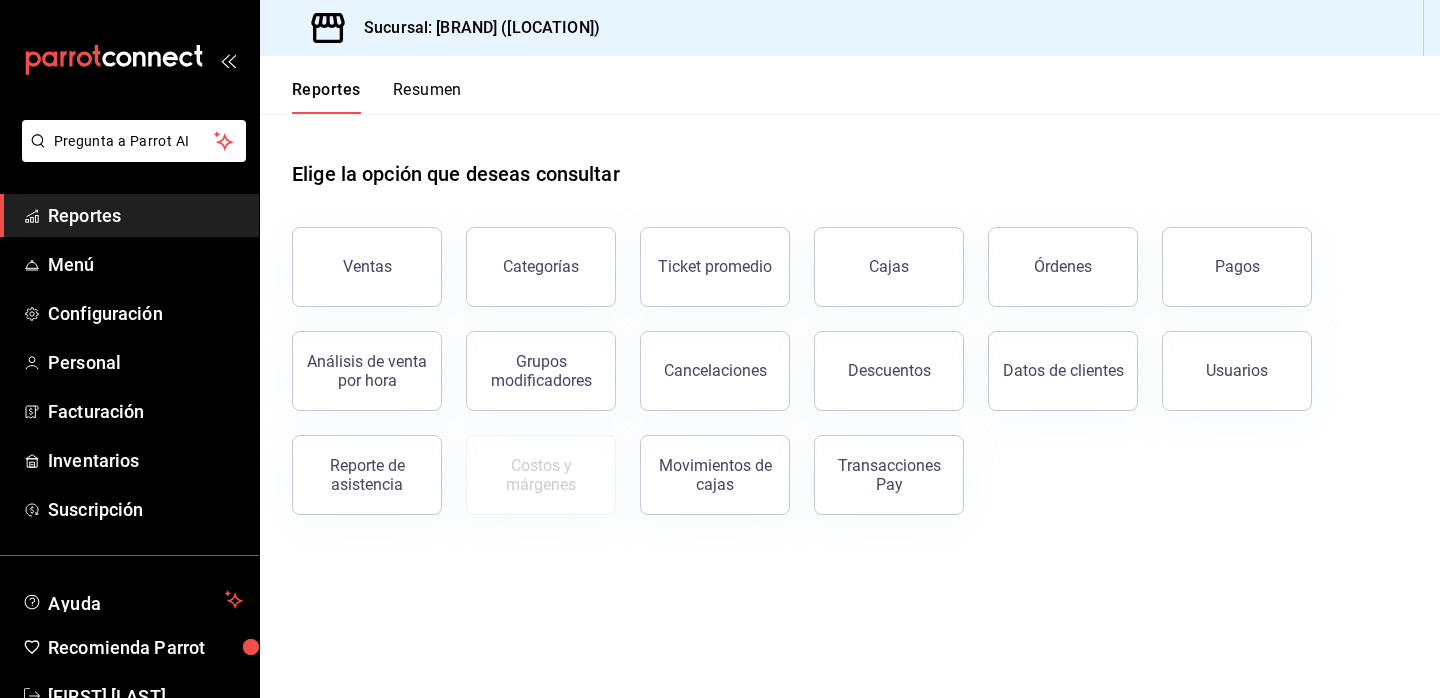 click on "Resumen" at bounding box center (427, 97) 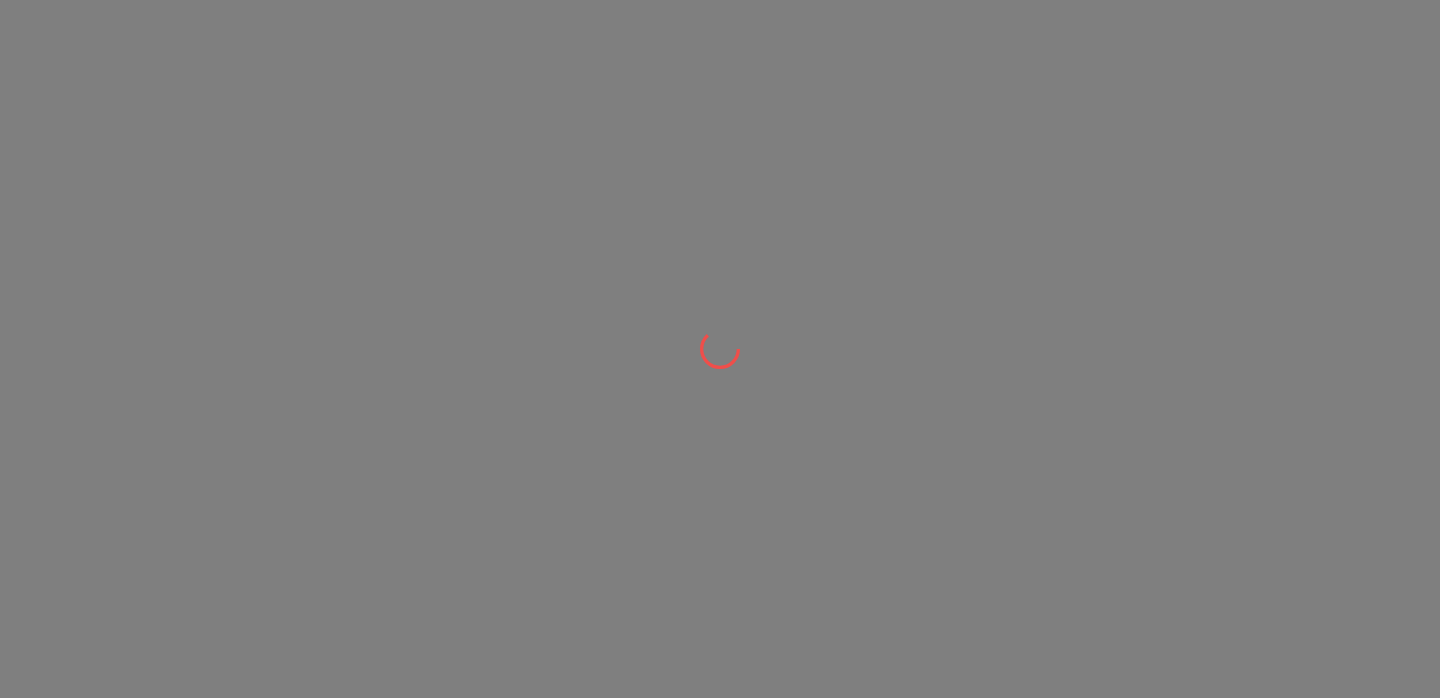 scroll, scrollTop: 0, scrollLeft: 0, axis: both 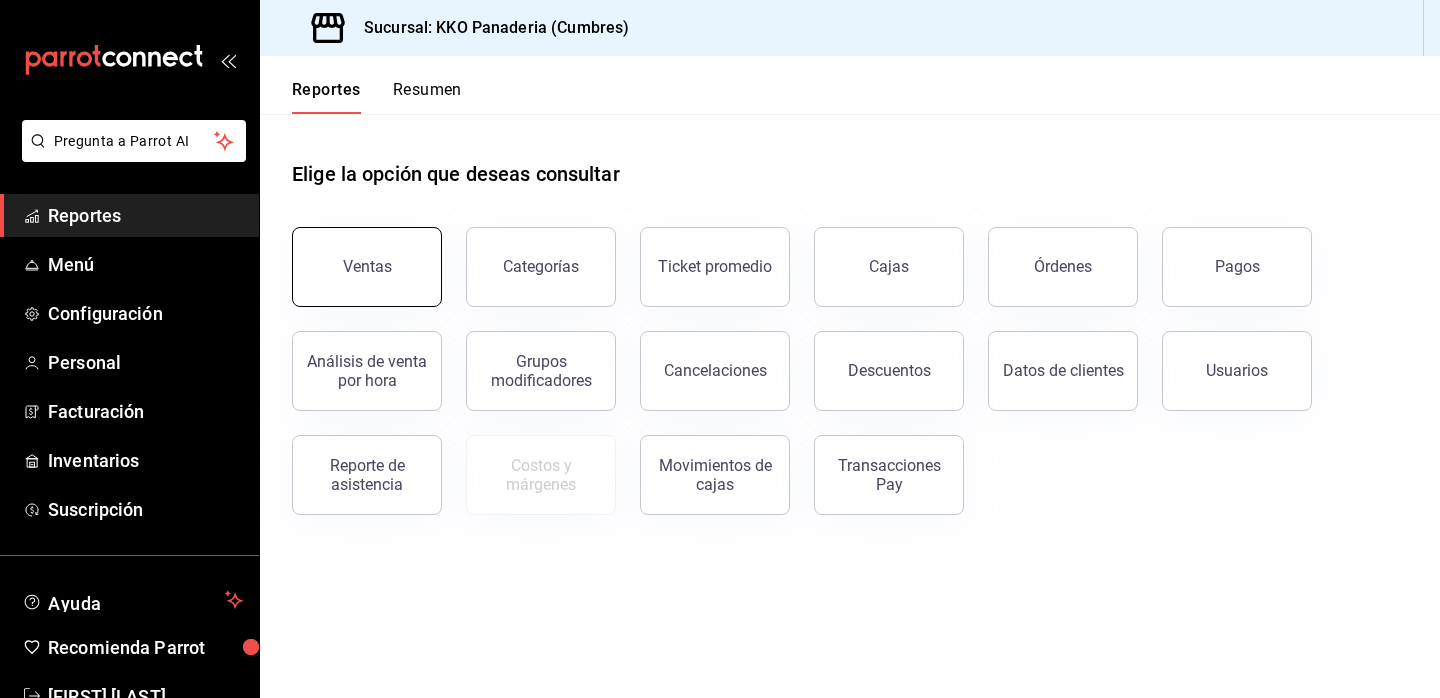 click on "Ventas" at bounding box center [367, 267] 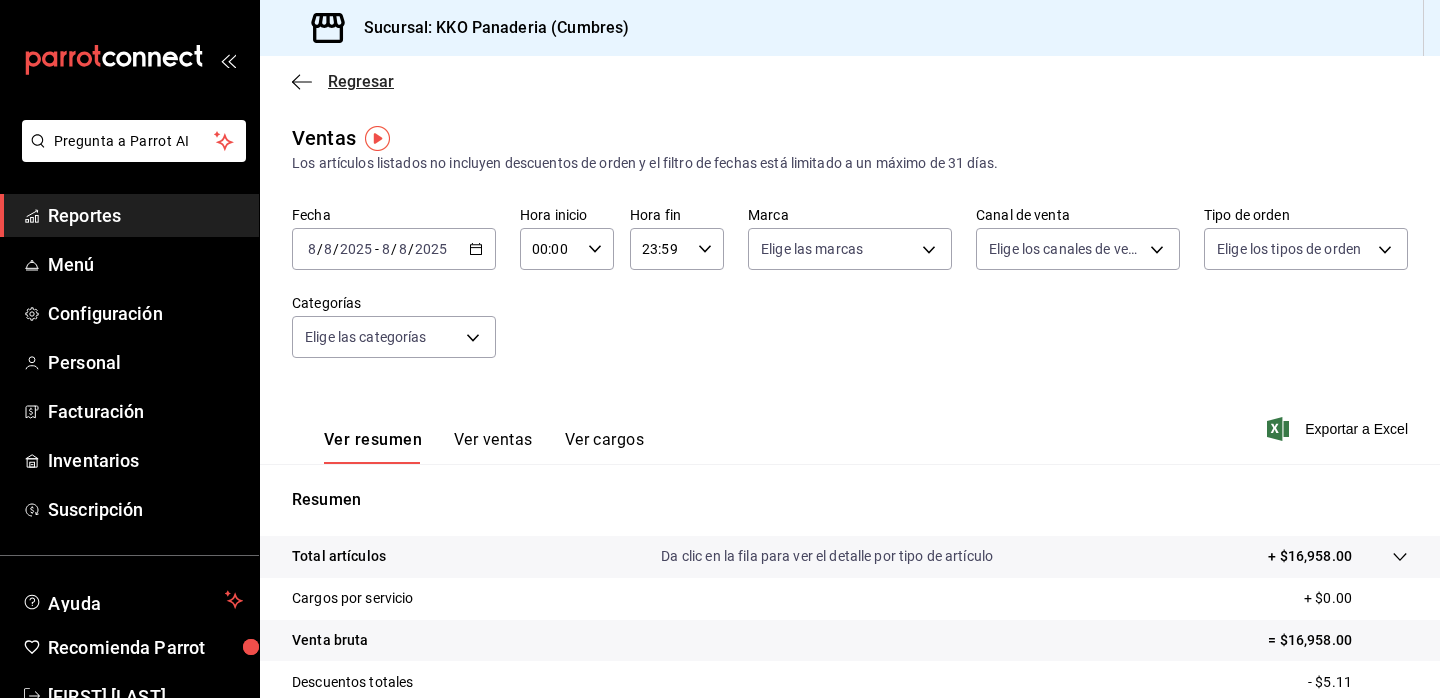 click on "Regresar" at bounding box center [343, 81] 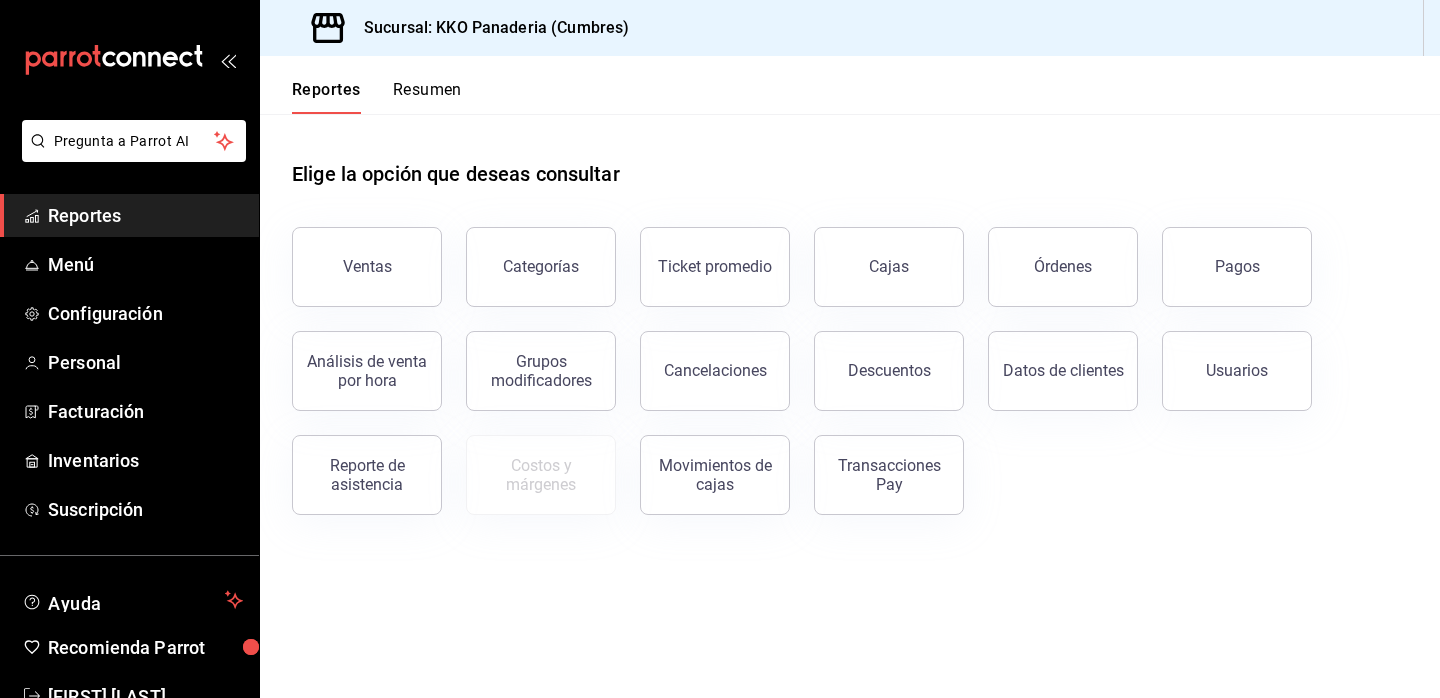 click on "Resumen" at bounding box center (427, 97) 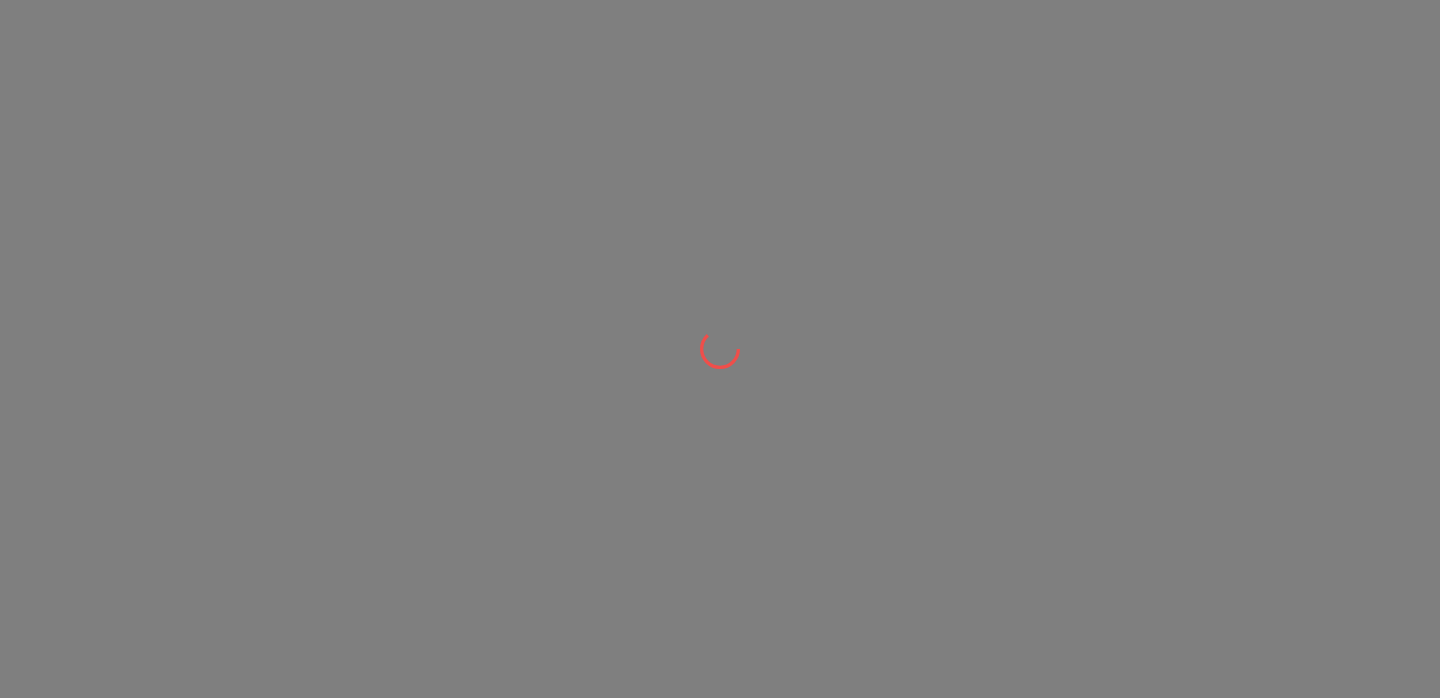 scroll, scrollTop: 0, scrollLeft: 0, axis: both 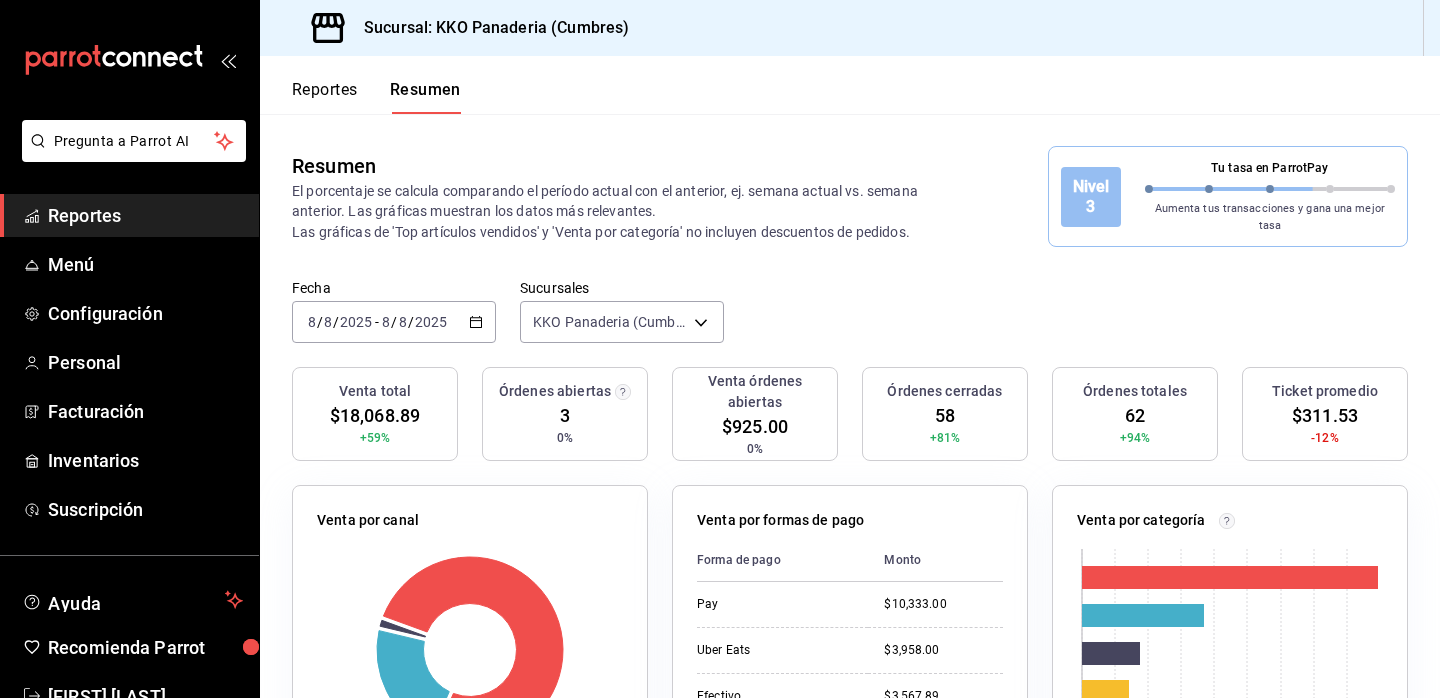 click on "Reportes" at bounding box center [325, 97] 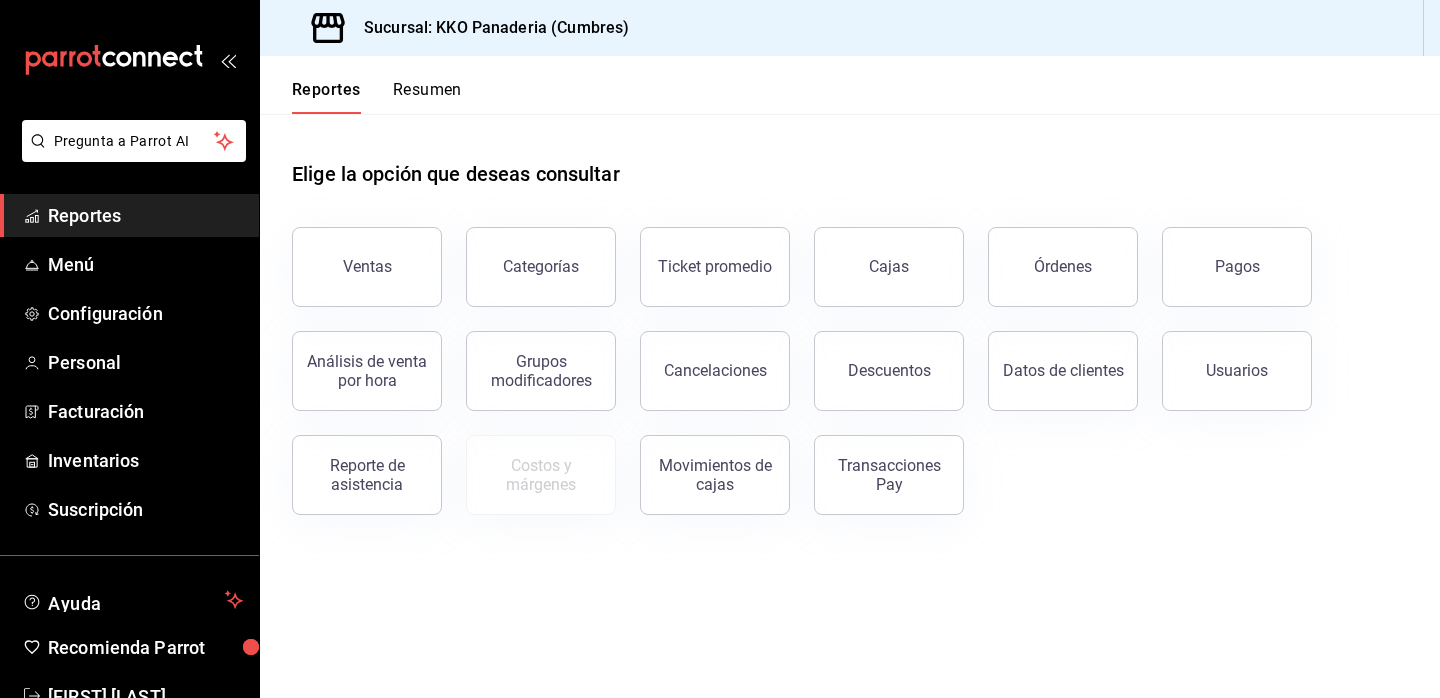 click on "Resumen" at bounding box center [427, 97] 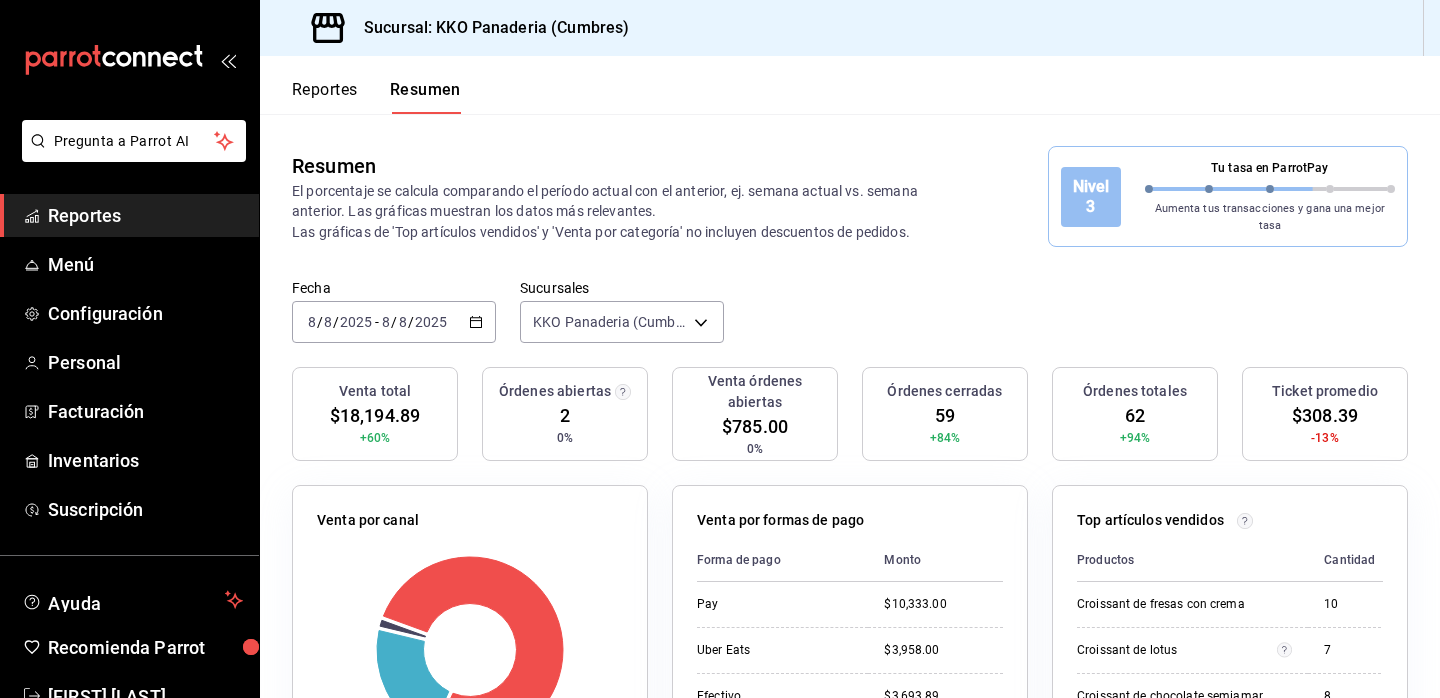 click on "Reportes" at bounding box center [145, 215] 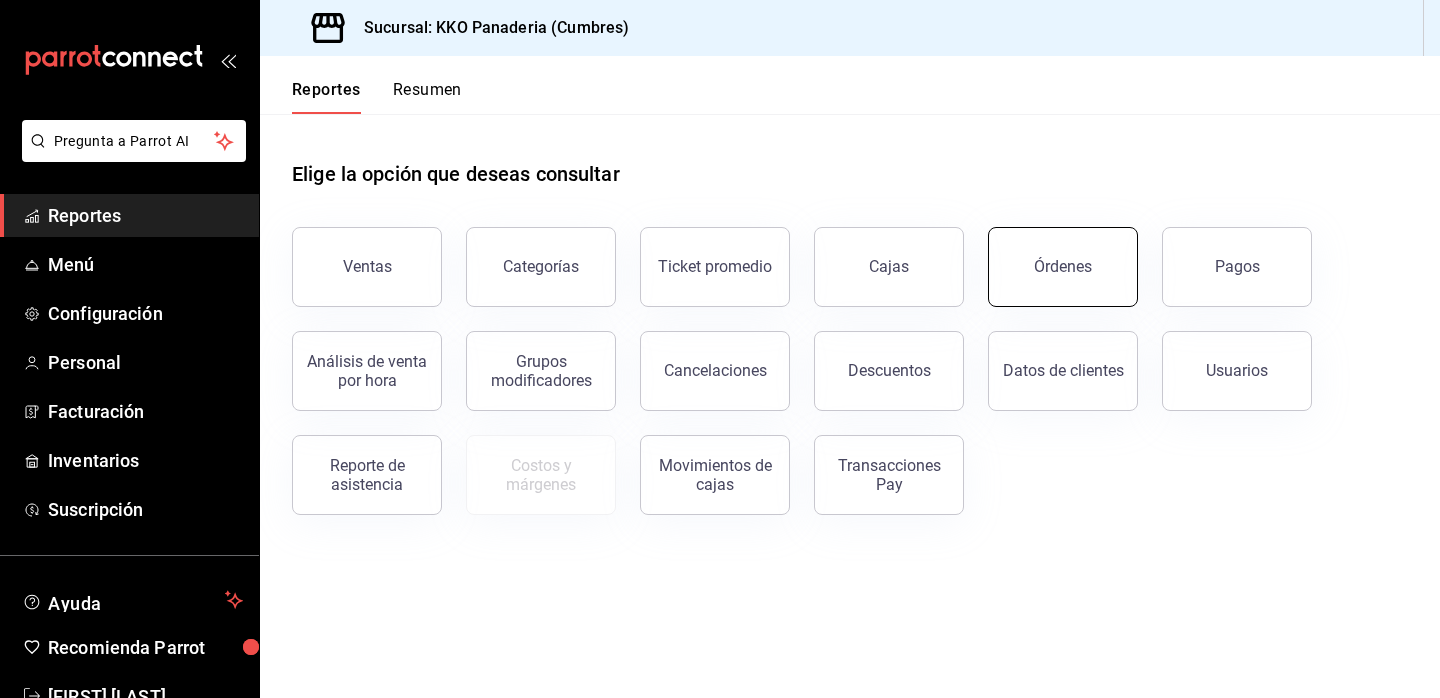click on "Órdenes" at bounding box center (1063, 267) 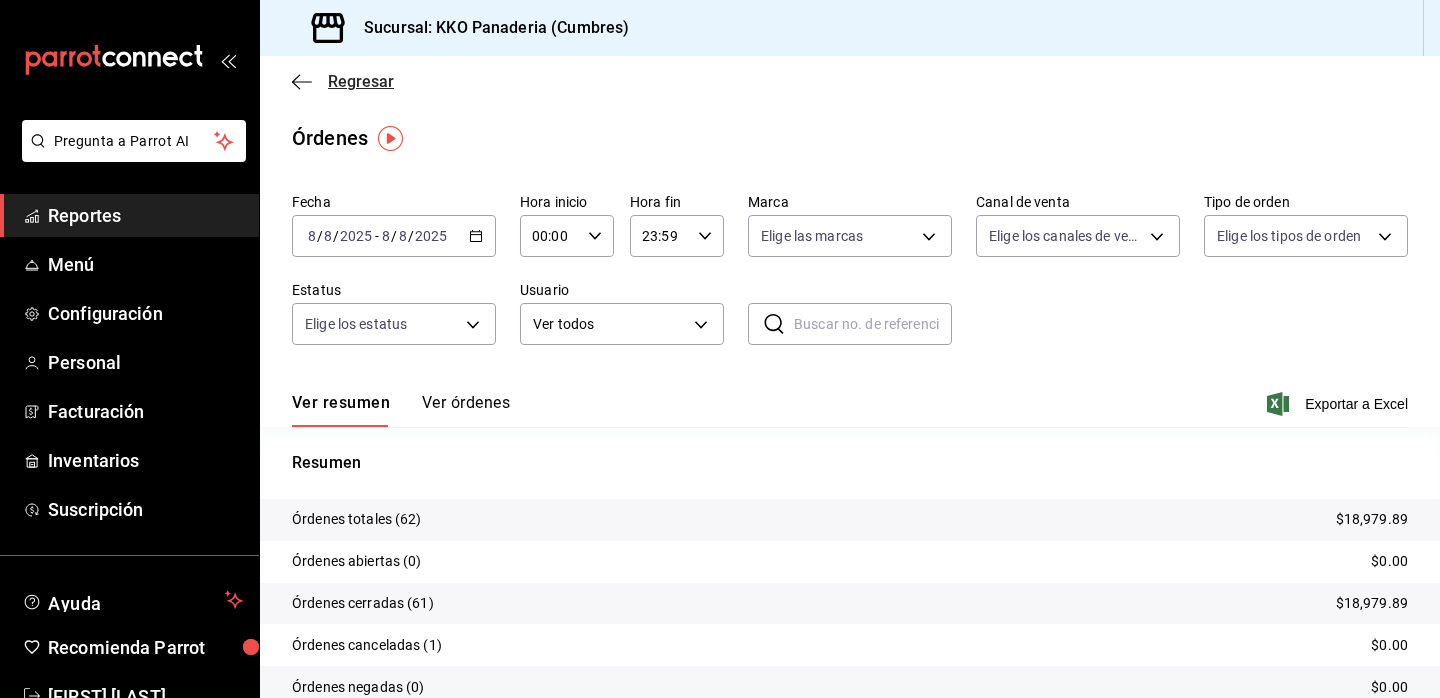 click 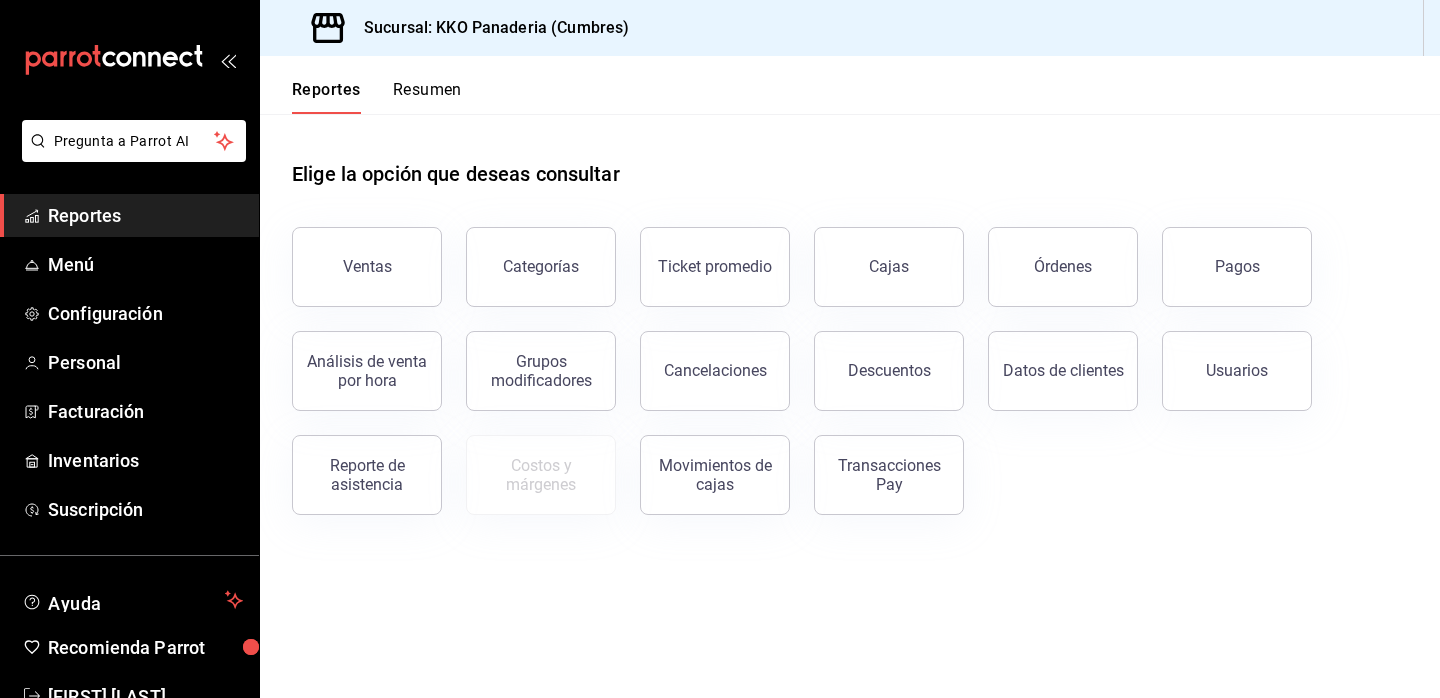 click on "Resumen" at bounding box center (427, 97) 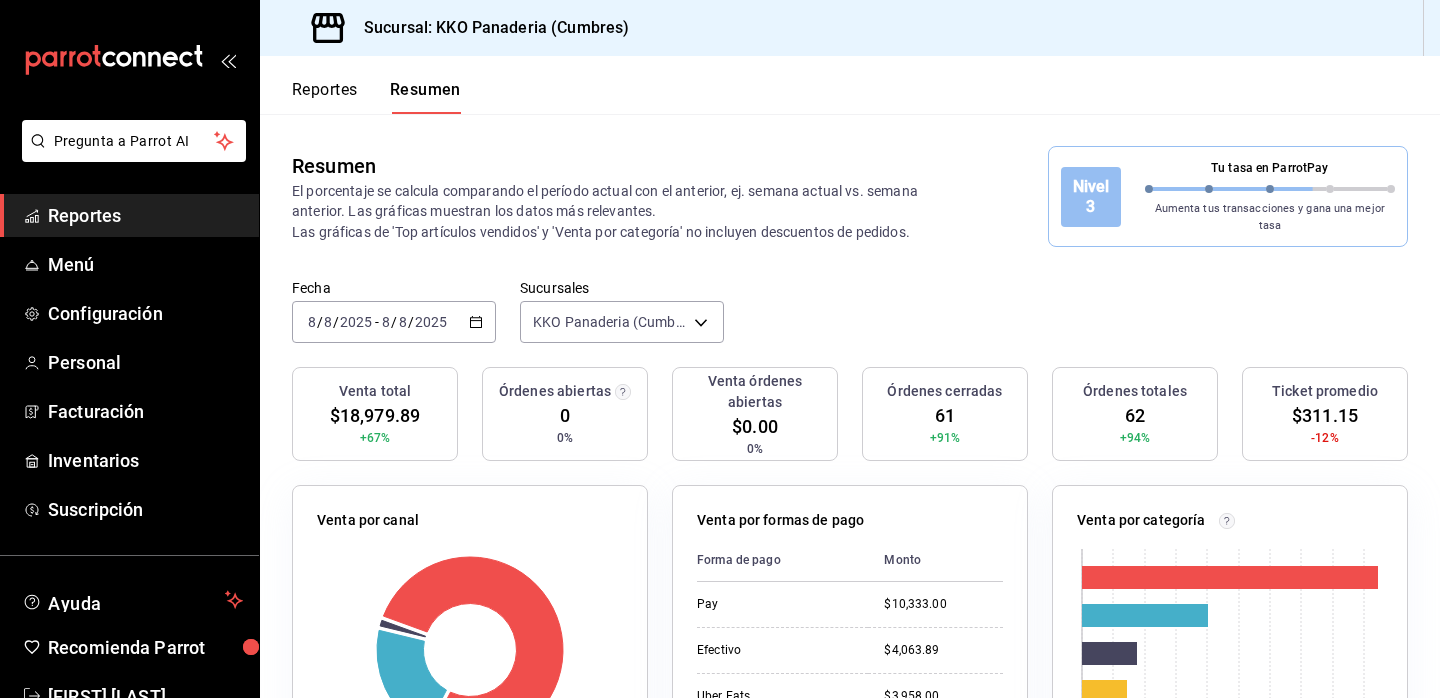 scroll, scrollTop: 77, scrollLeft: 0, axis: vertical 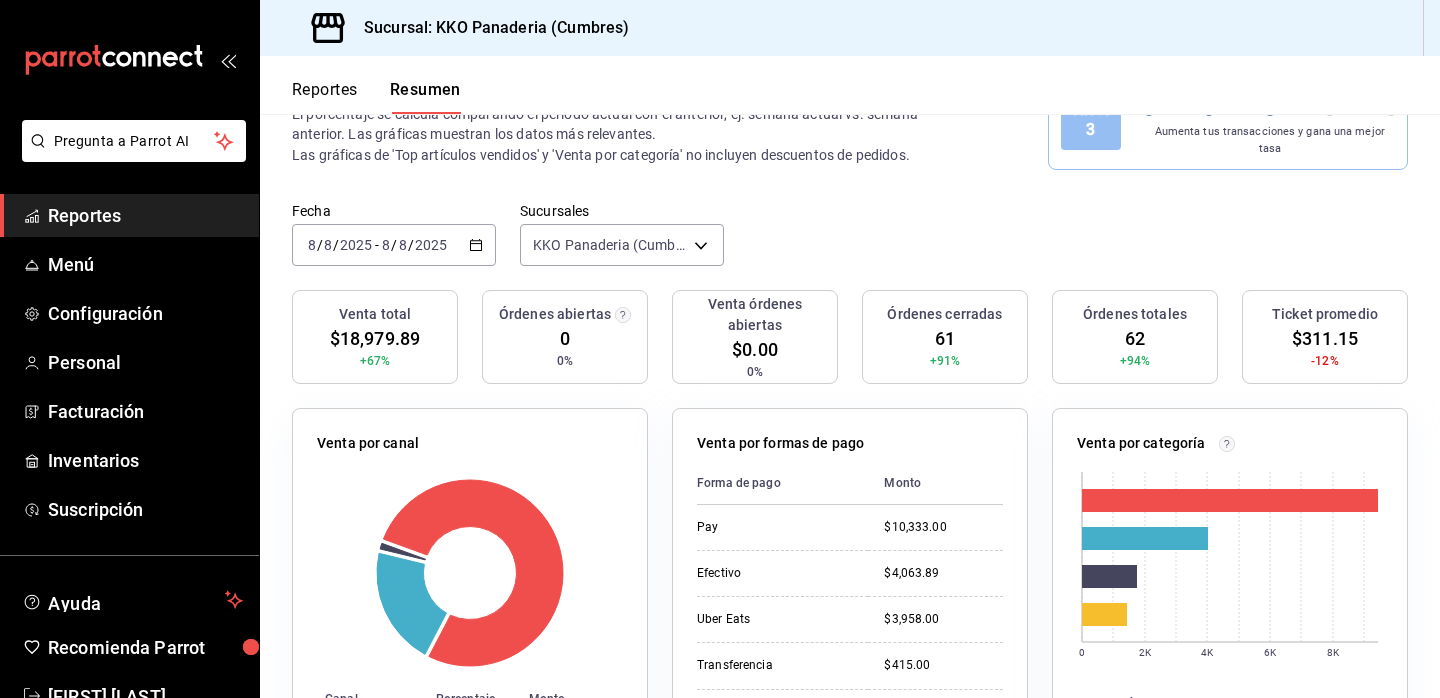 click on "Reportes" at bounding box center (145, 215) 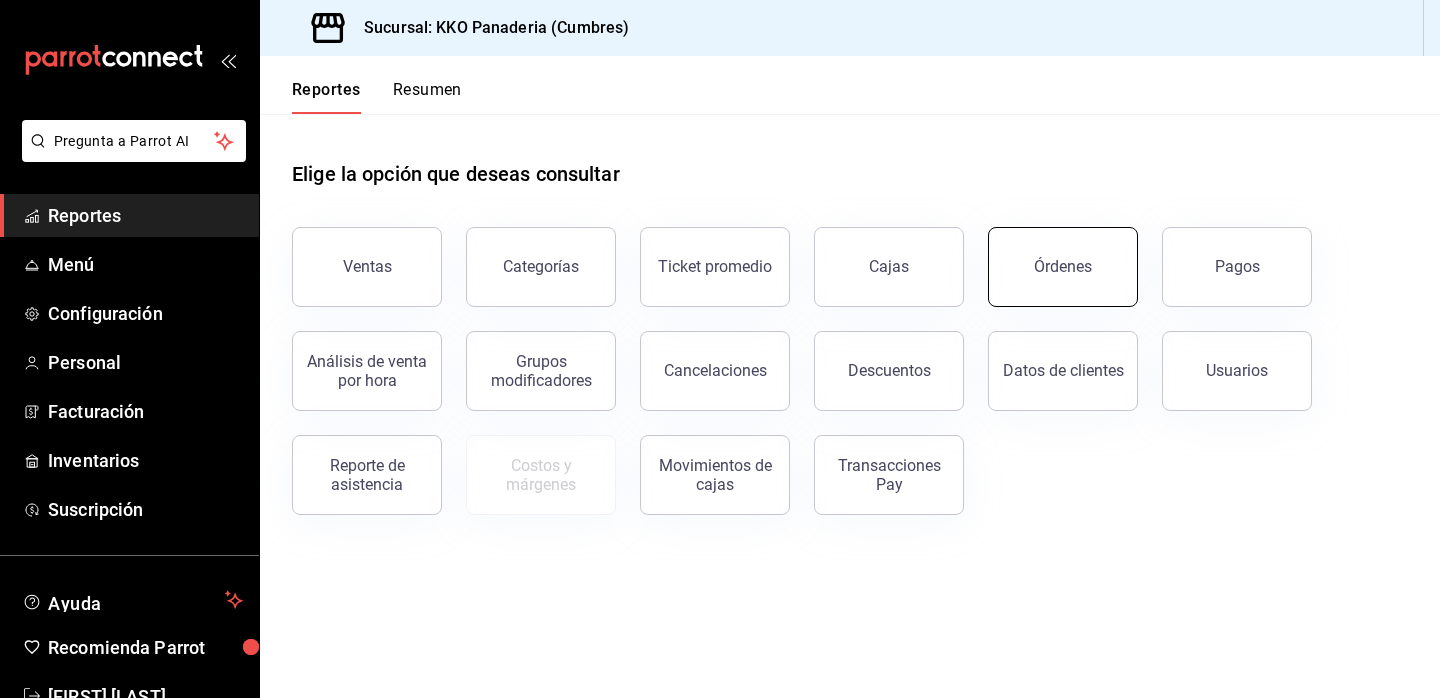click on "Órdenes" at bounding box center (1063, 267) 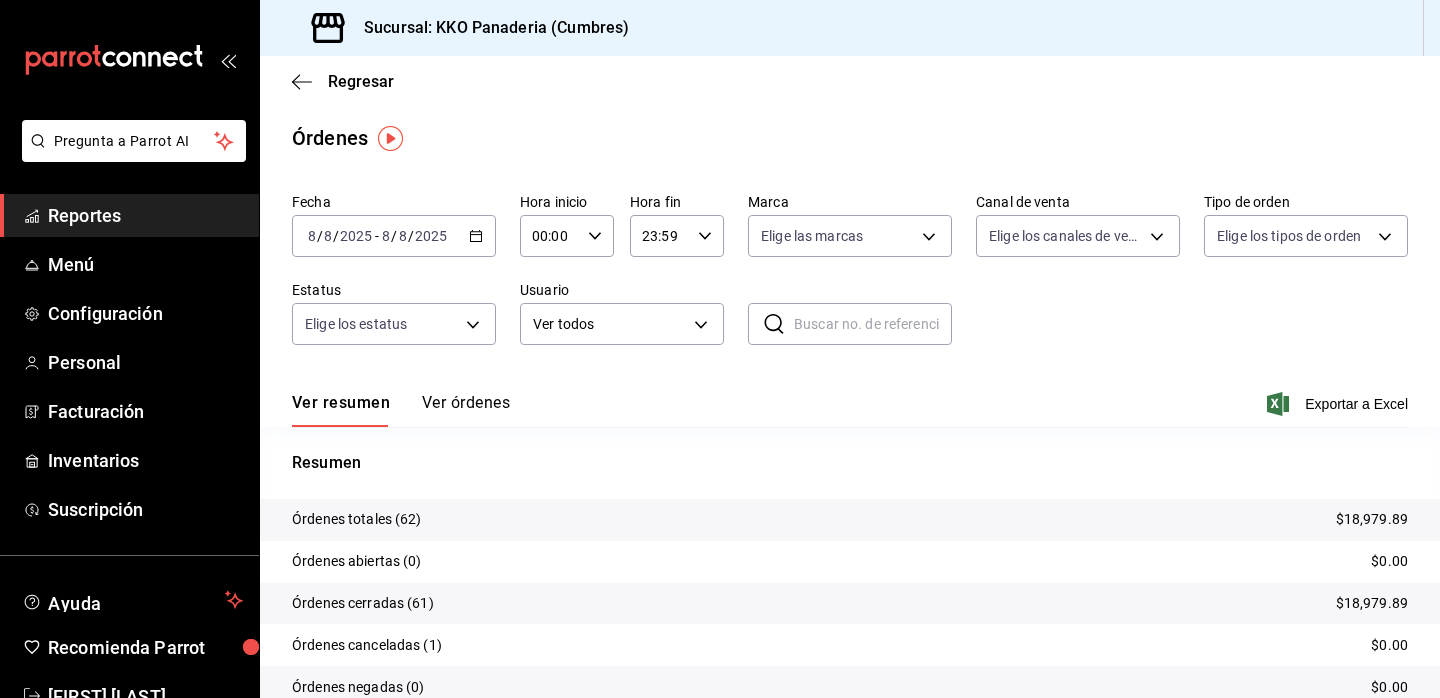 click on "Reportes" at bounding box center [145, 215] 